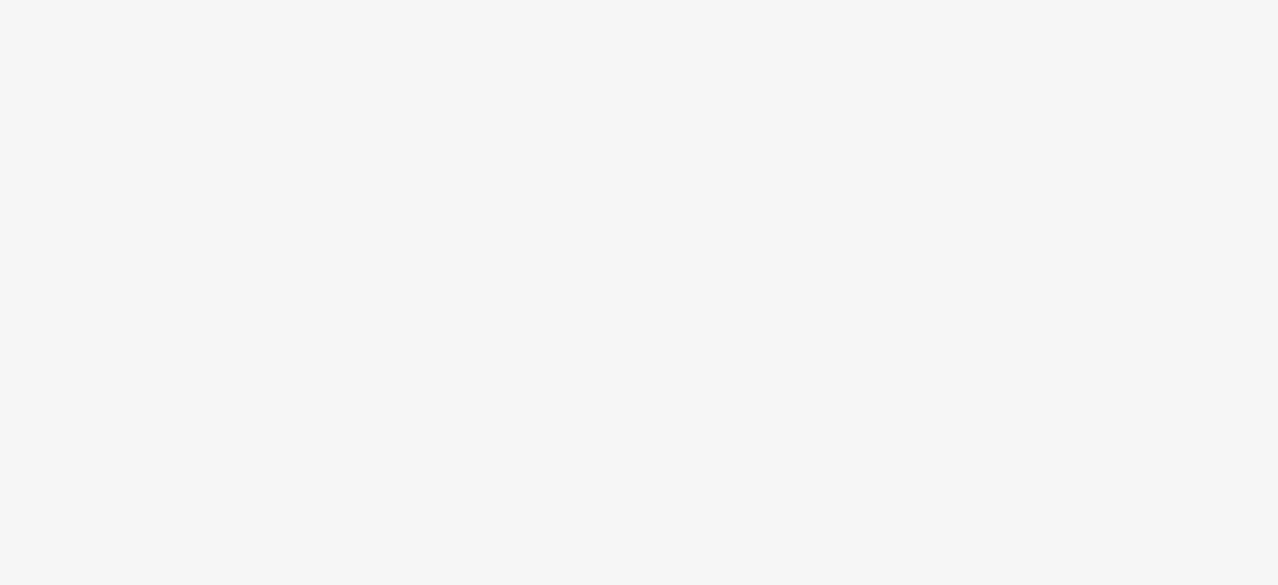 scroll, scrollTop: 0, scrollLeft: 0, axis: both 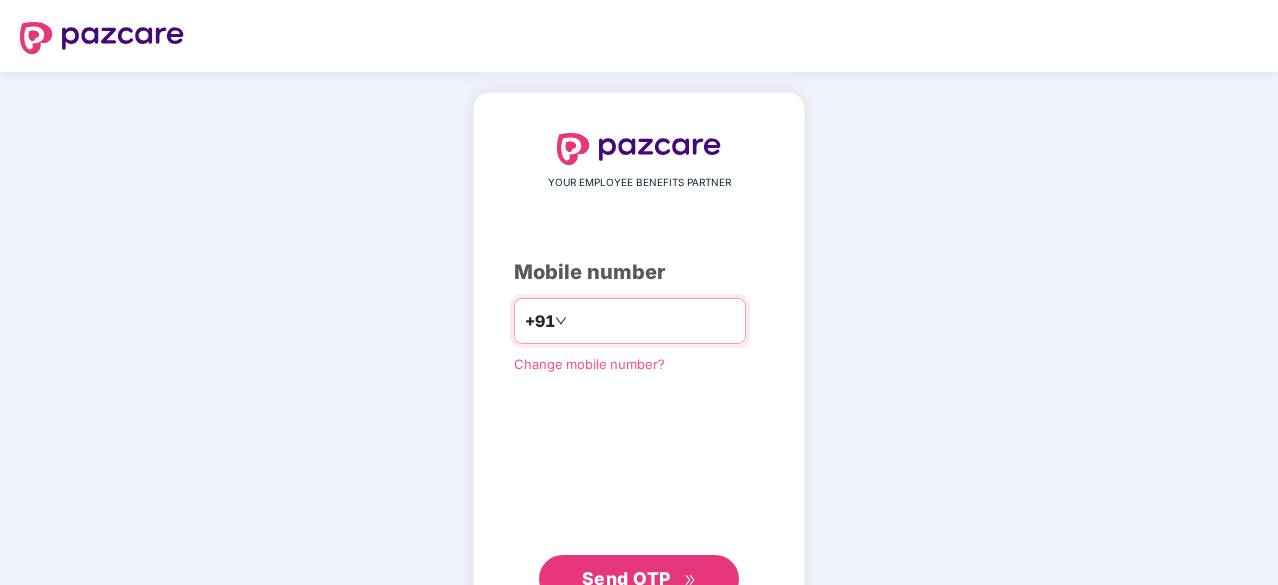click at bounding box center [653, 321] 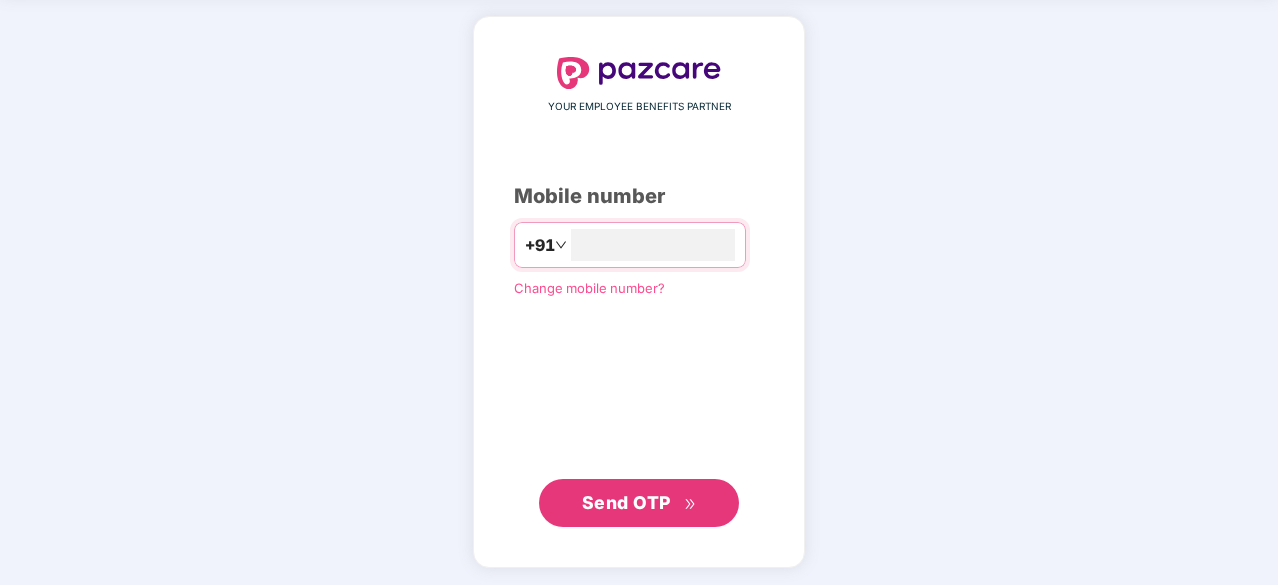 type on "**********" 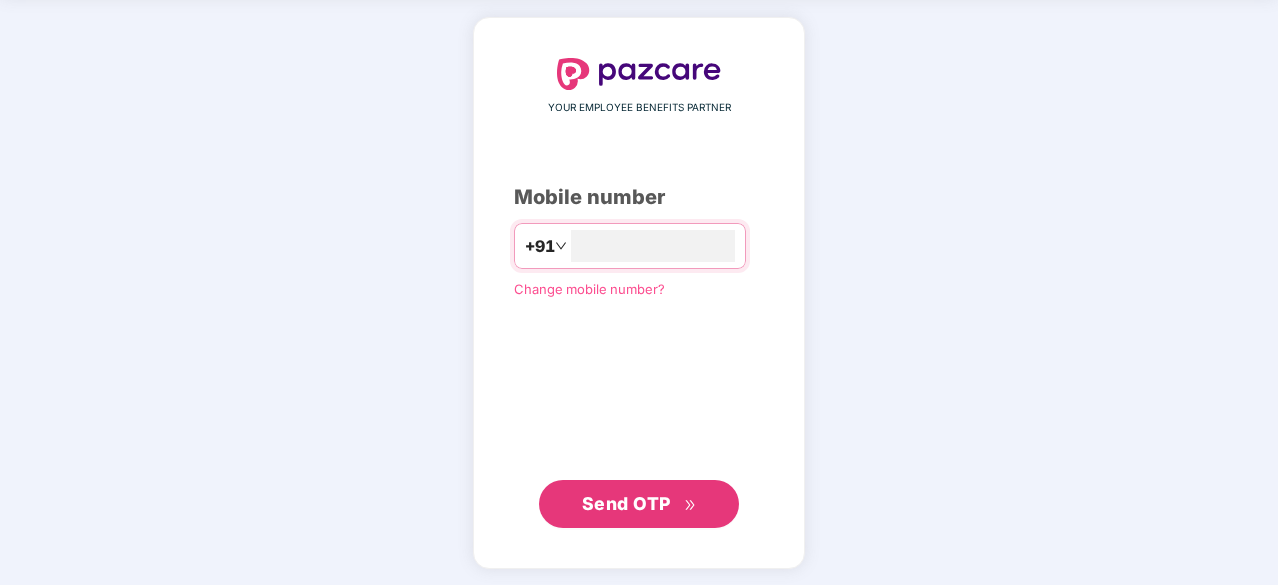 click on "Send OTP" at bounding box center (639, 504) 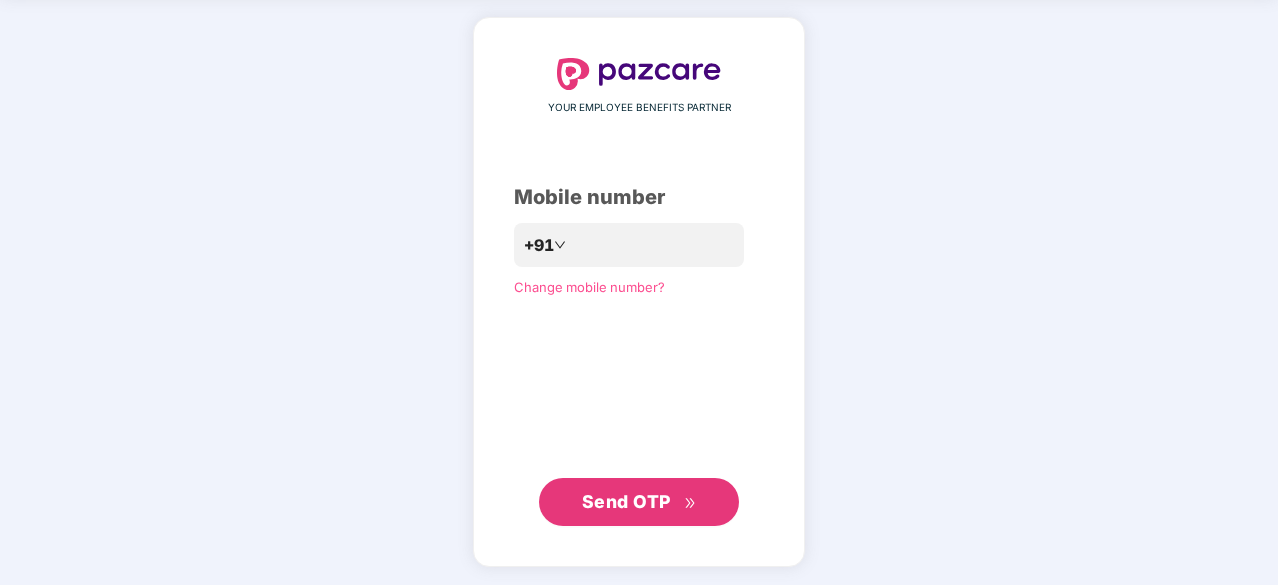 click on "Send OTP" at bounding box center [626, 501] 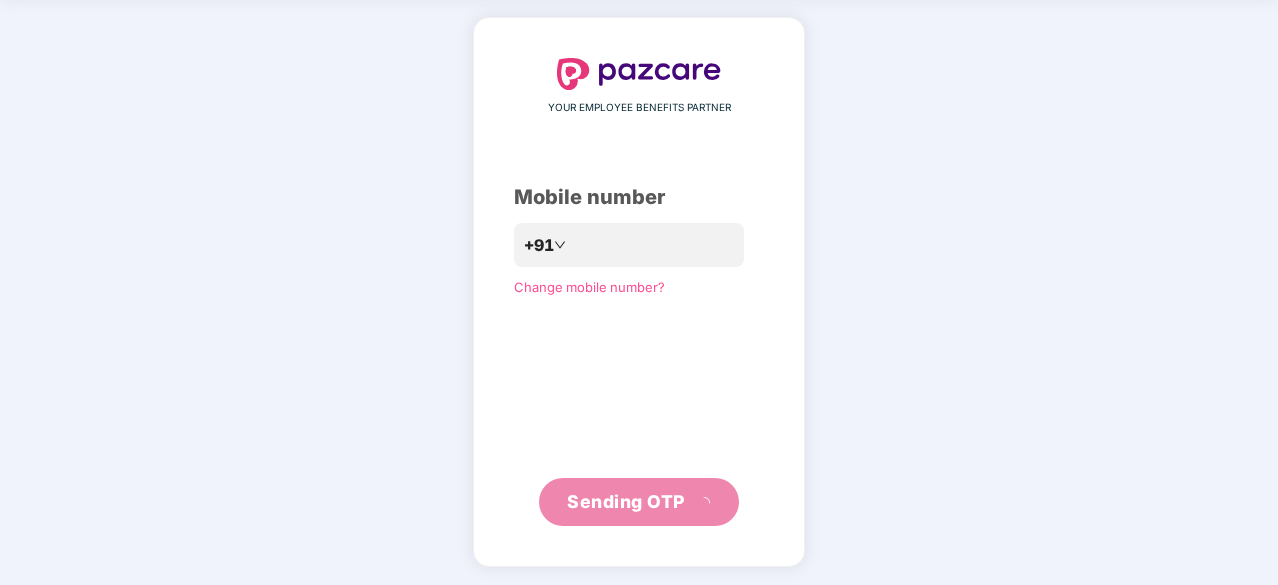 scroll, scrollTop: 66, scrollLeft: 0, axis: vertical 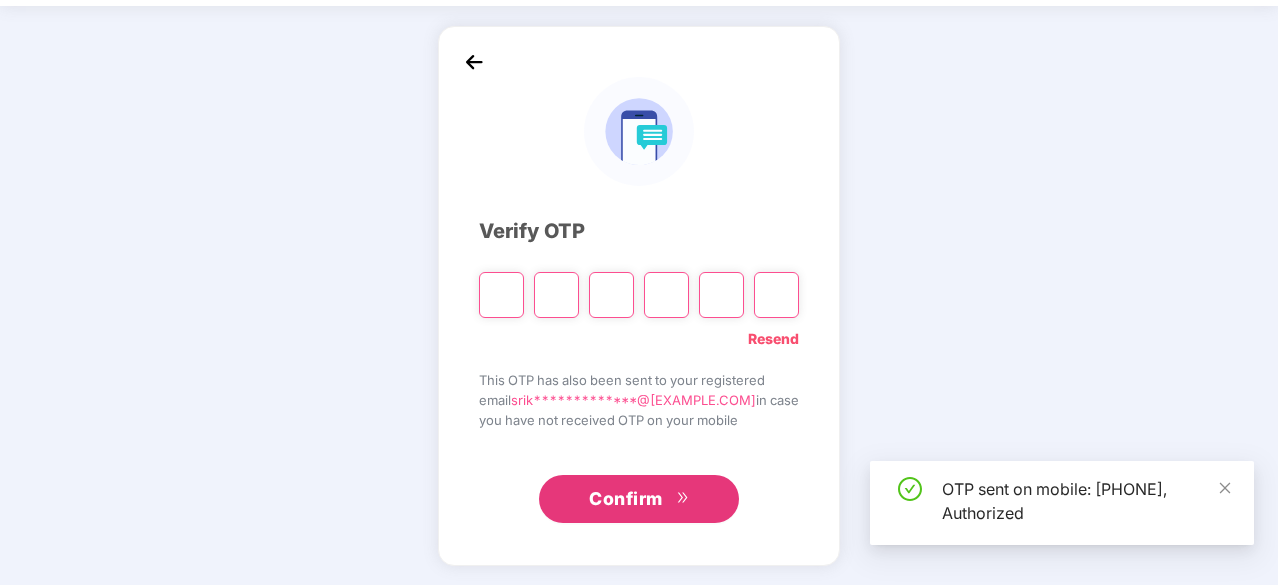 click at bounding box center (501, 295) 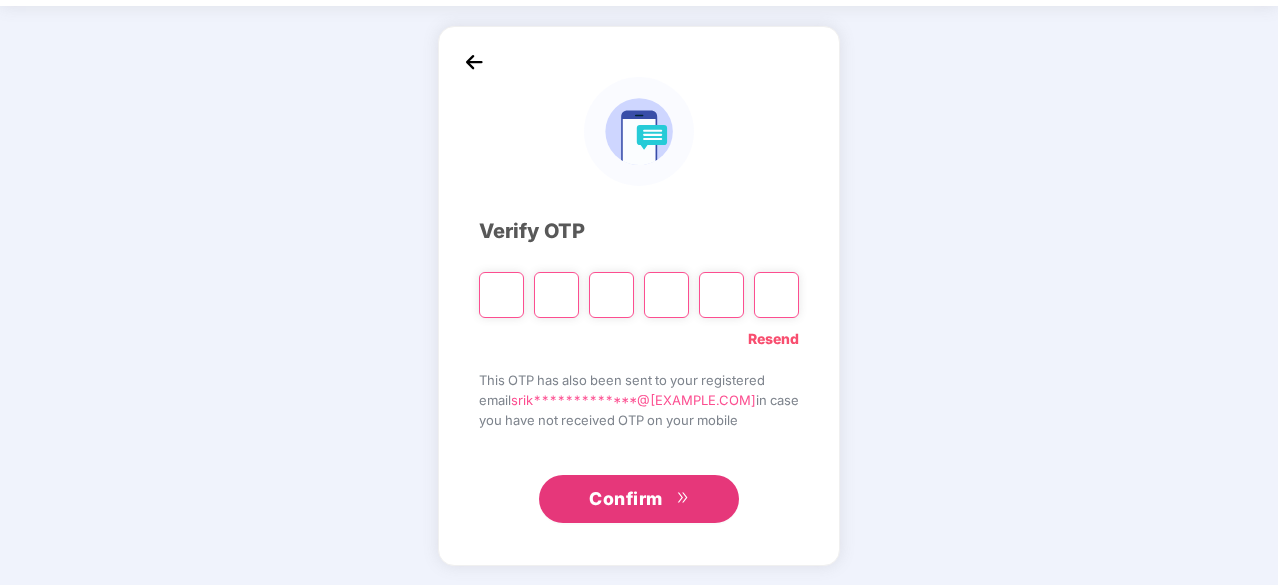 type on "*" 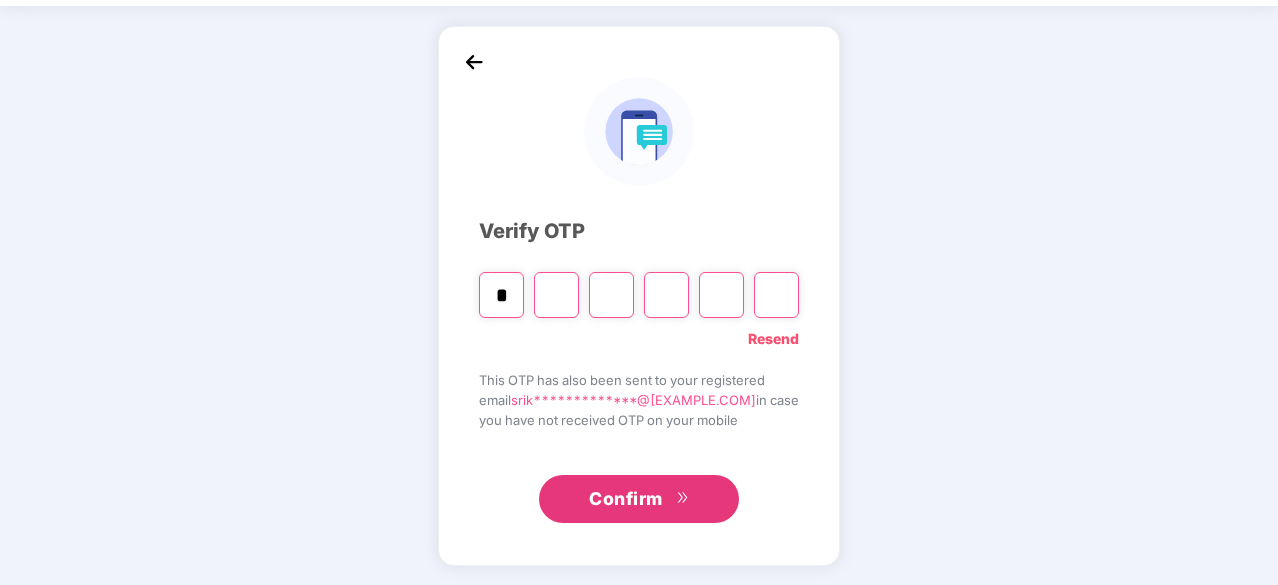 type on "*" 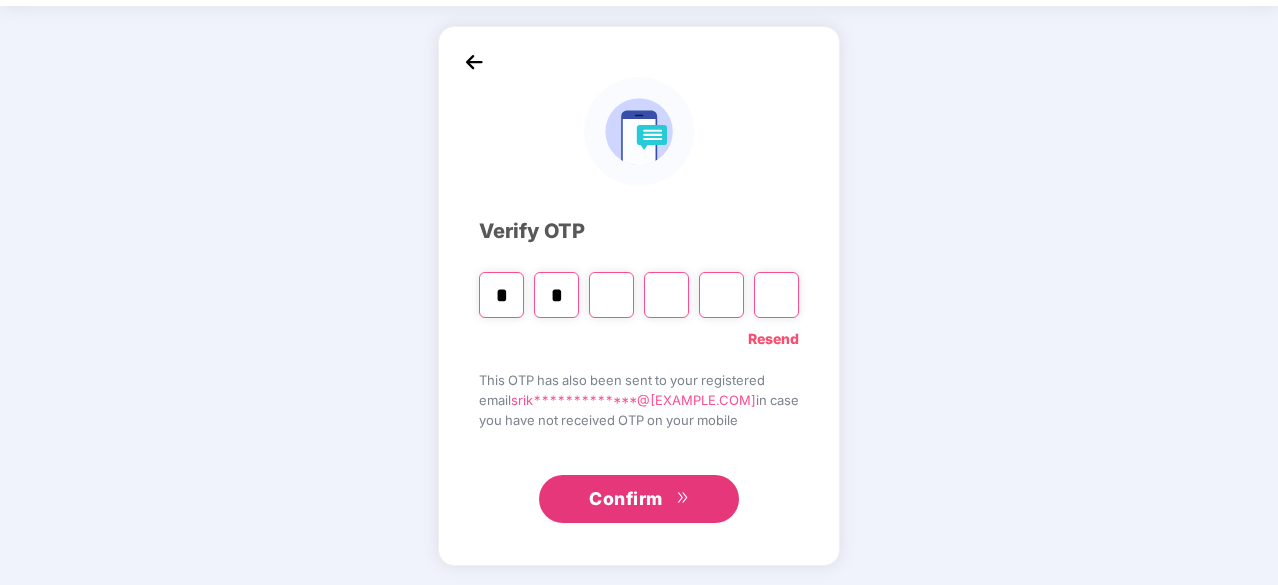 type on "*" 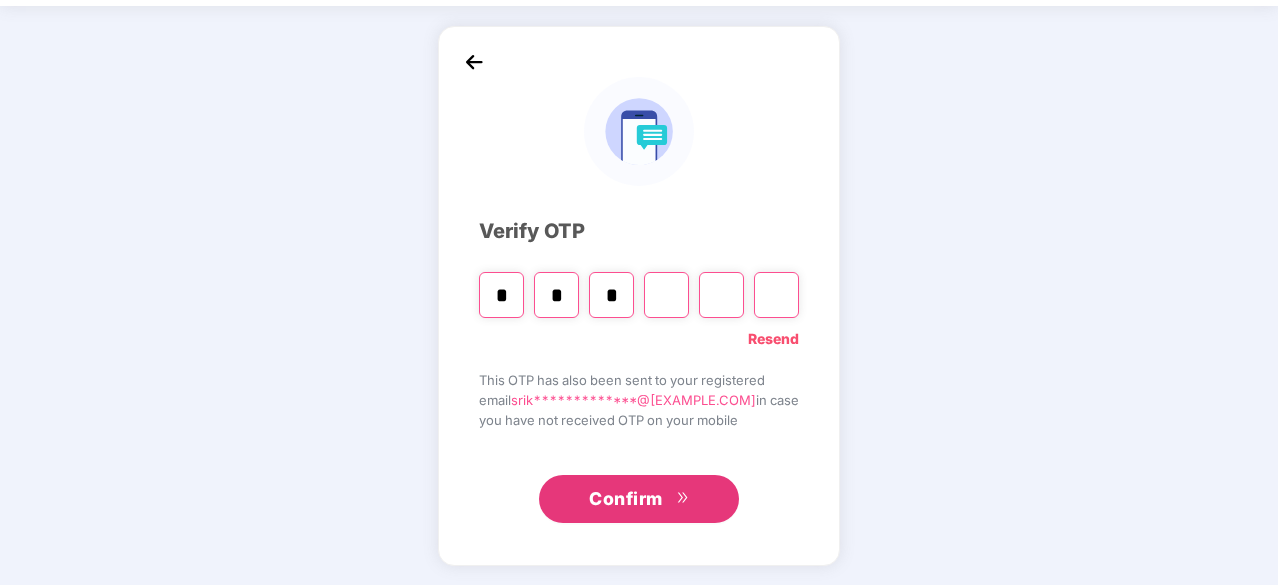 type on "*" 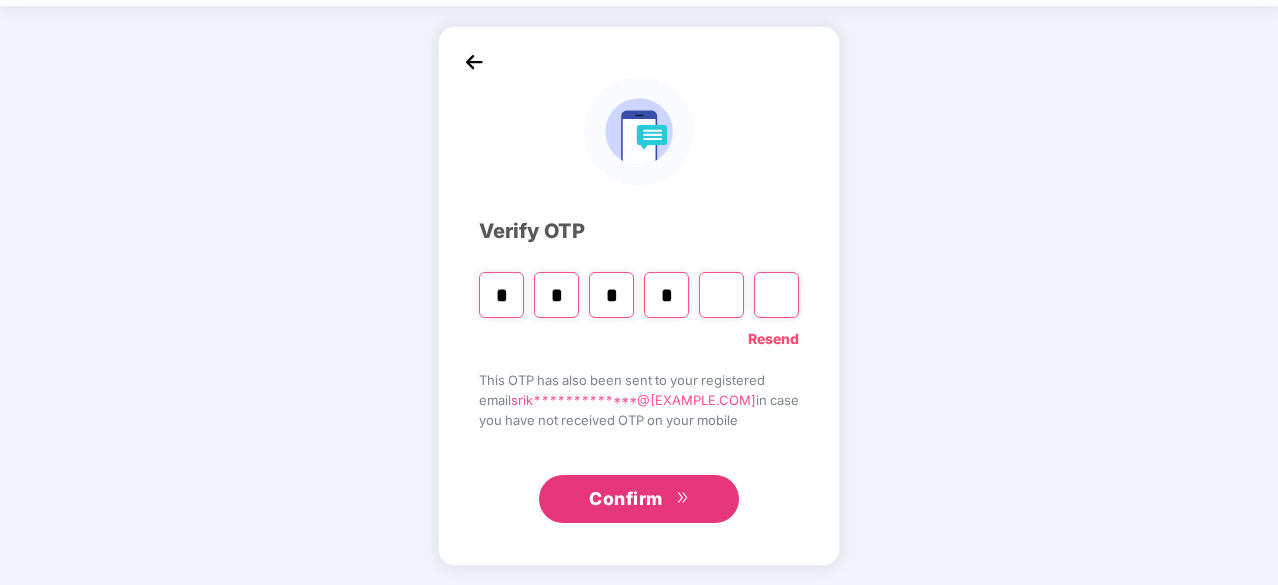 type on "*" 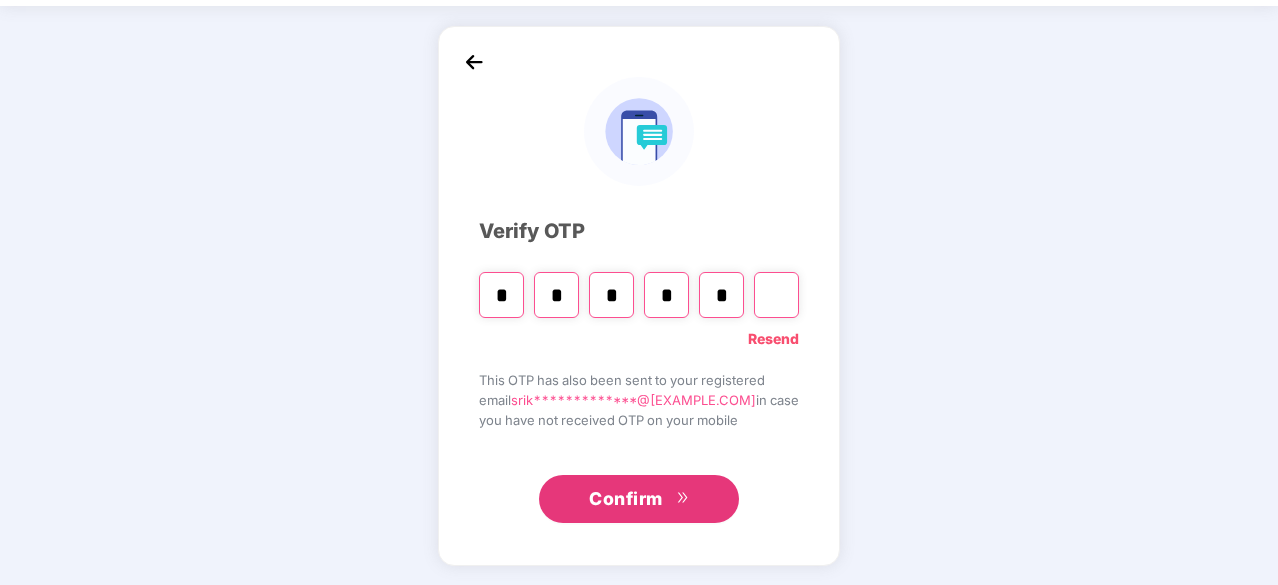 type on "*" 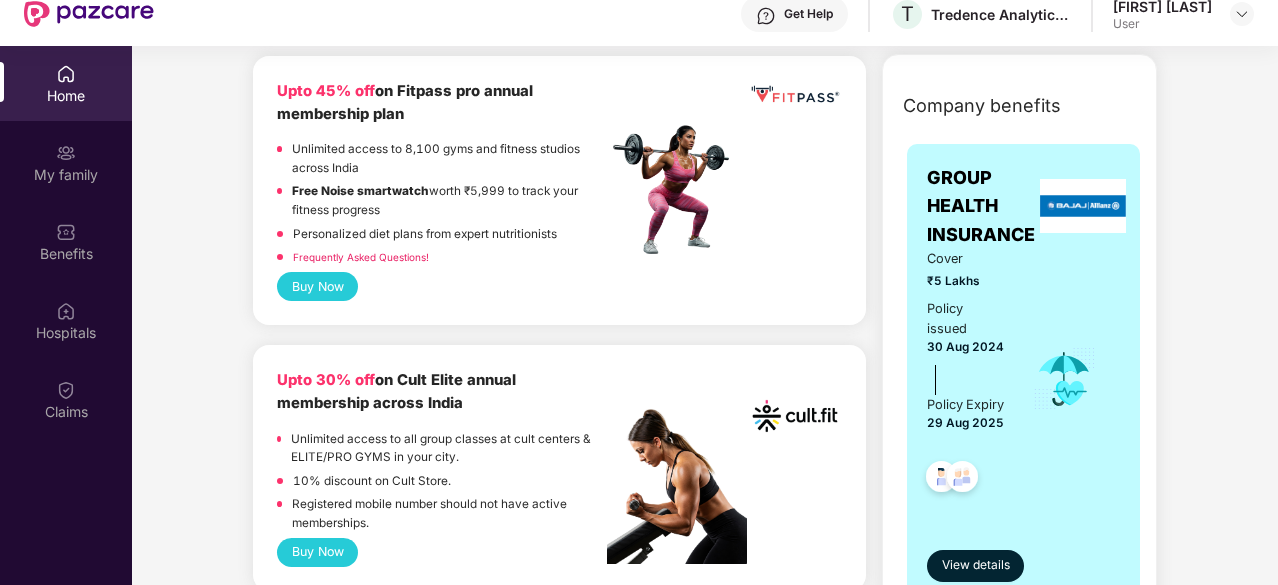 scroll, scrollTop: 0, scrollLeft: 0, axis: both 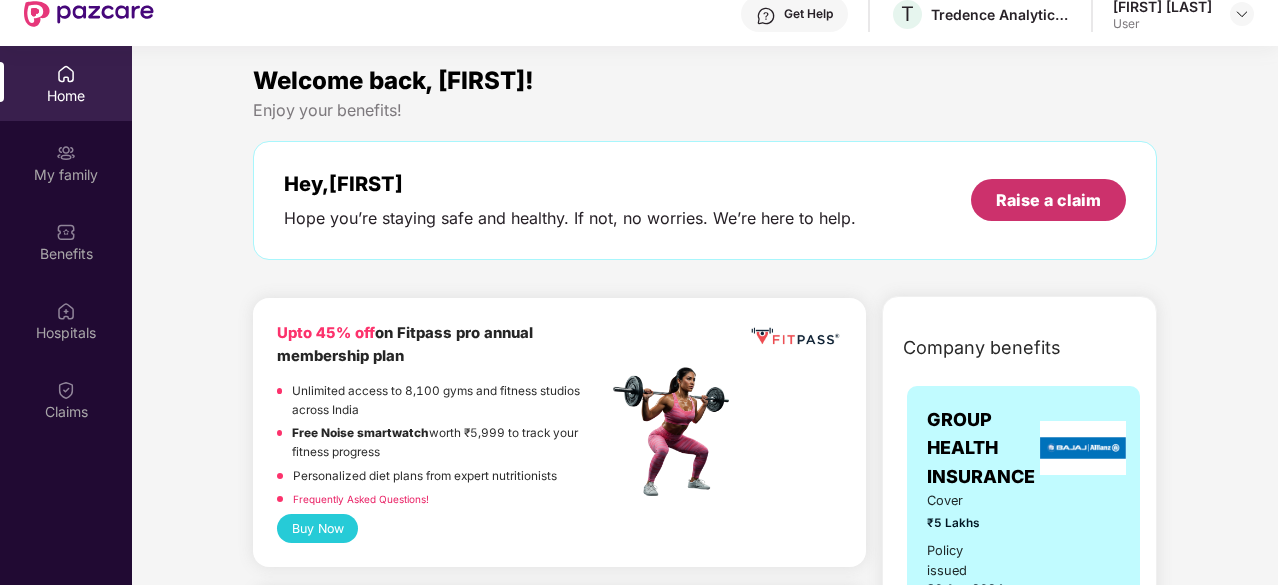 click on "Raise a claim" at bounding box center (1048, 200) 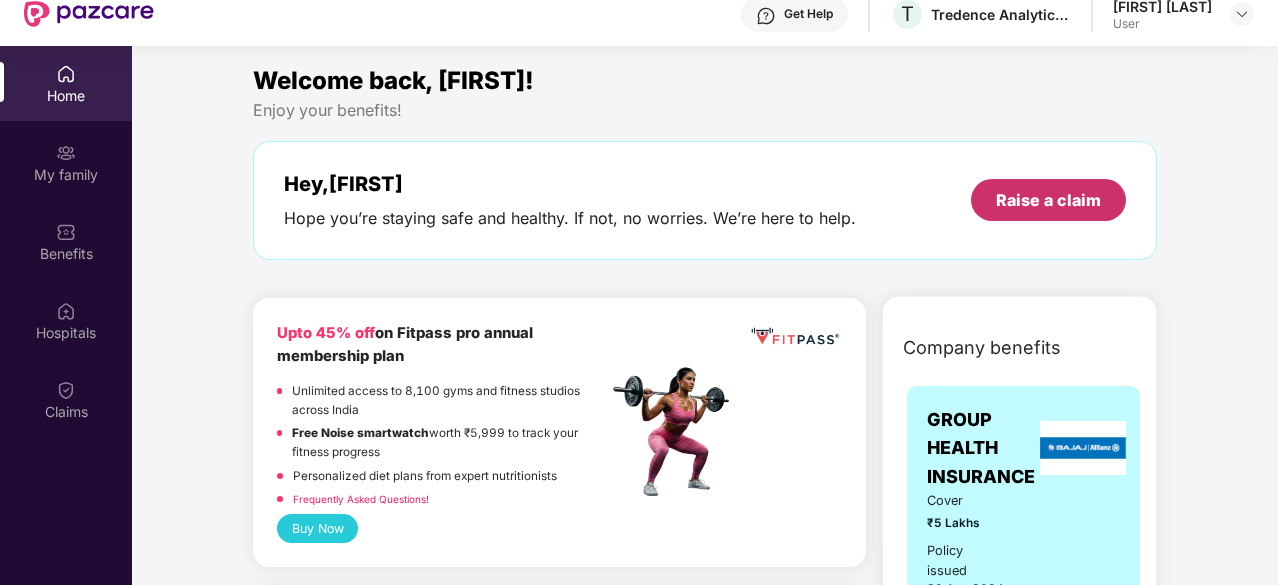 click on "Raise a claim" at bounding box center (1048, 200) 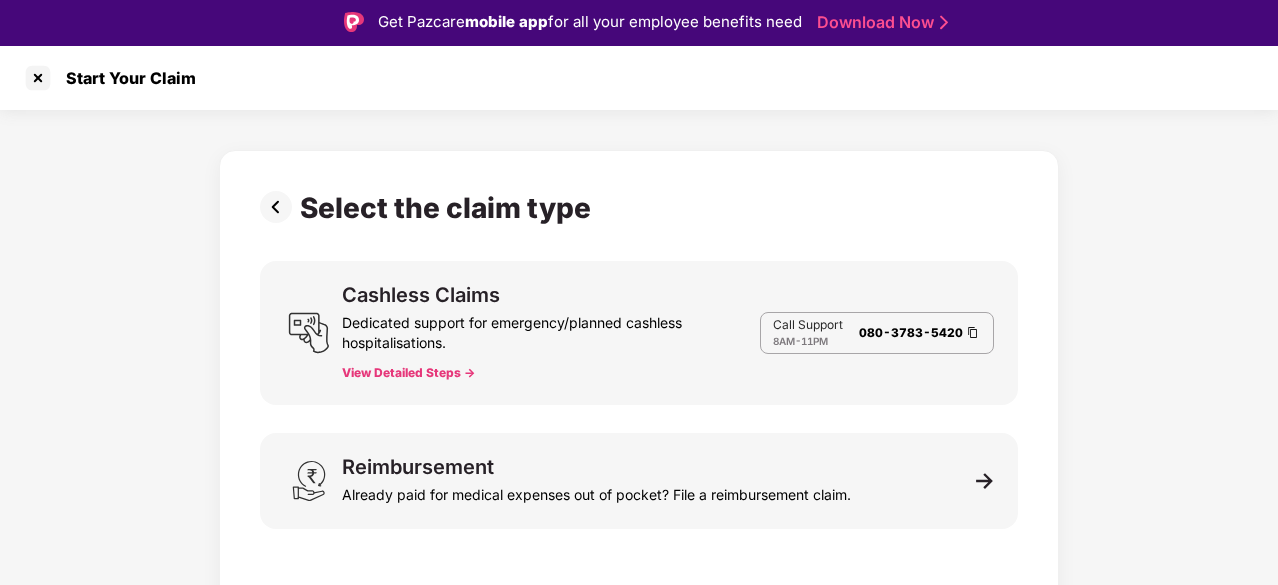 scroll, scrollTop: 48, scrollLeft: 0, axis: vertical 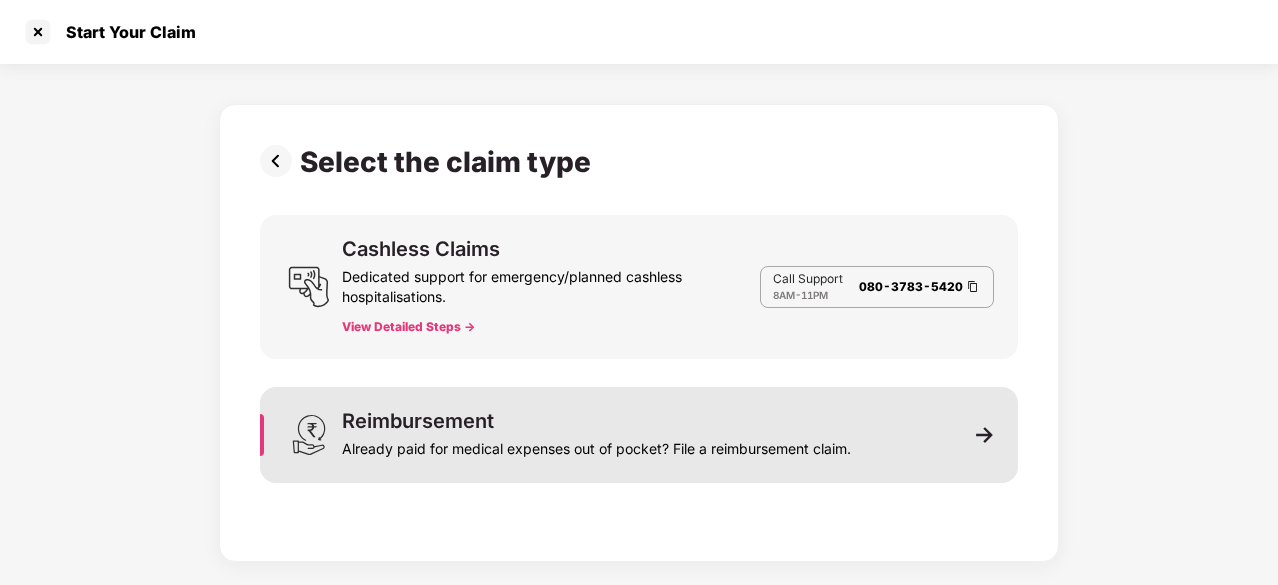 click on "Reimbursement Already paid for medical expenses out of pocket? File a reimbursement claim." at bounding box center (639, 435) 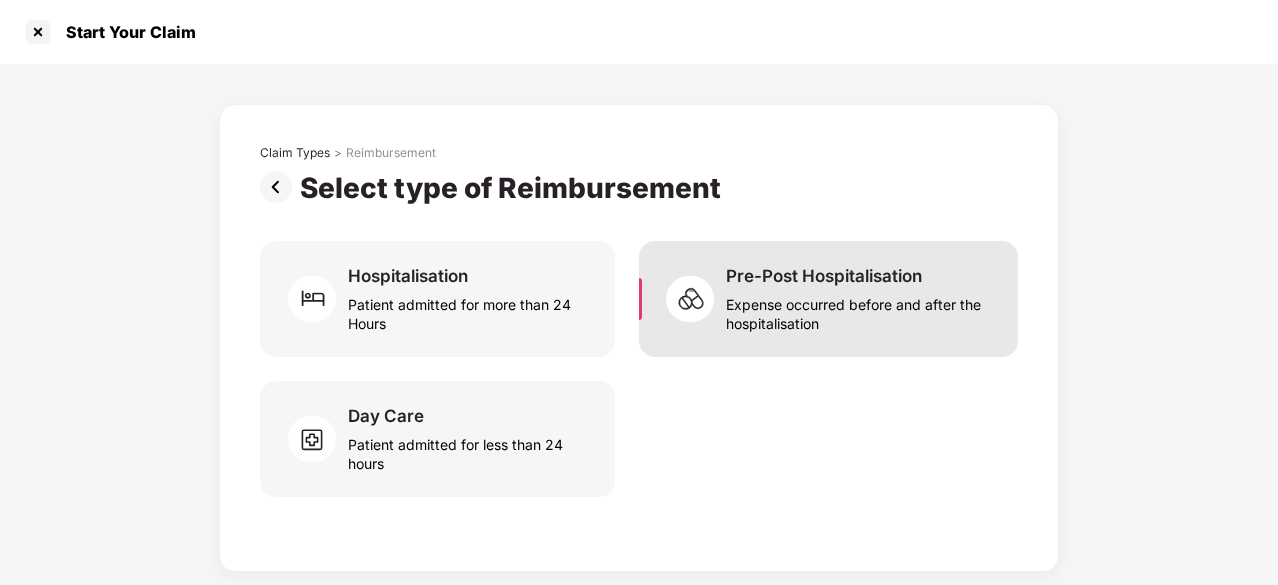 click on "Expense occurred before and after the hospitalisation" at bounding box center [860, 310] 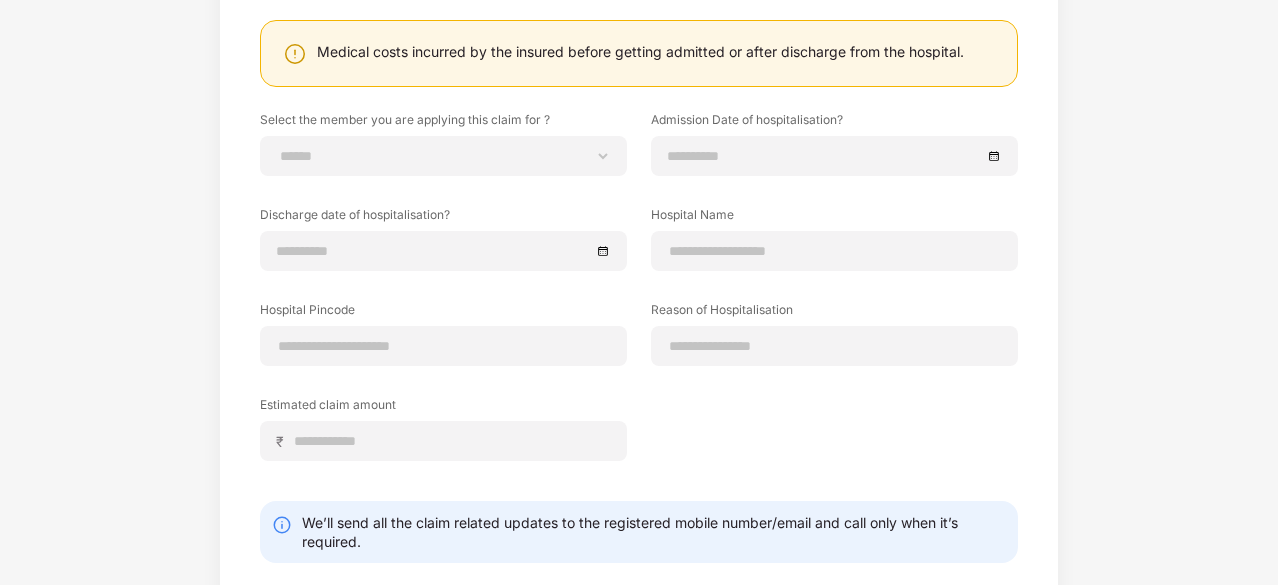 scroll, scrollTop: 222, scrollLeft: 0, axis: vertical 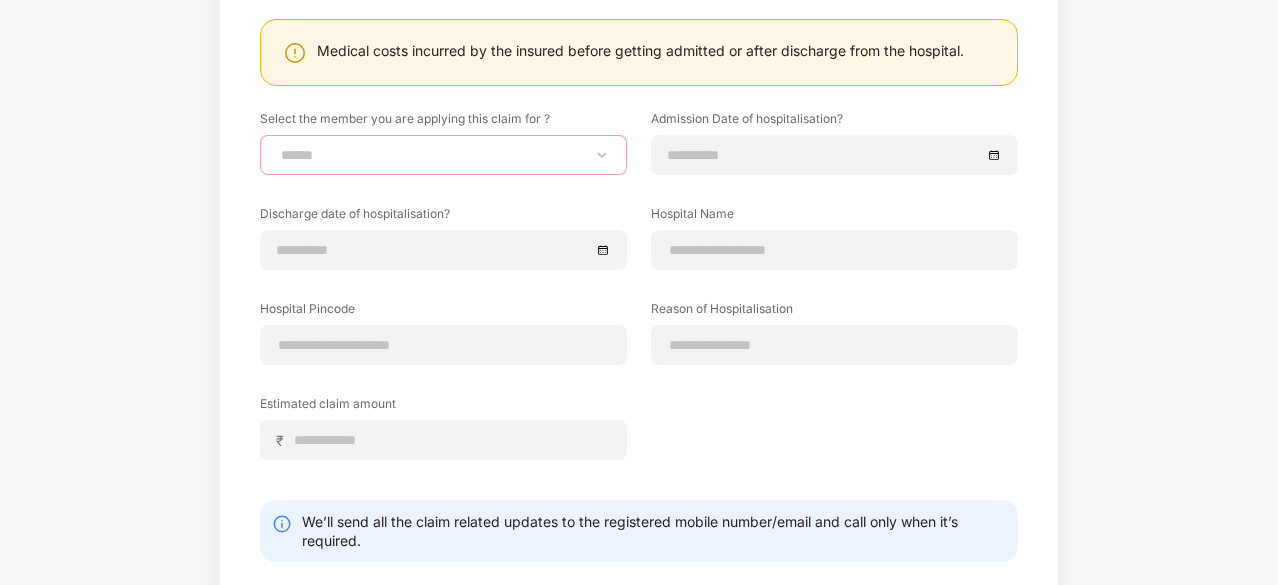 click on "**********" at bounding box center (443, 155) 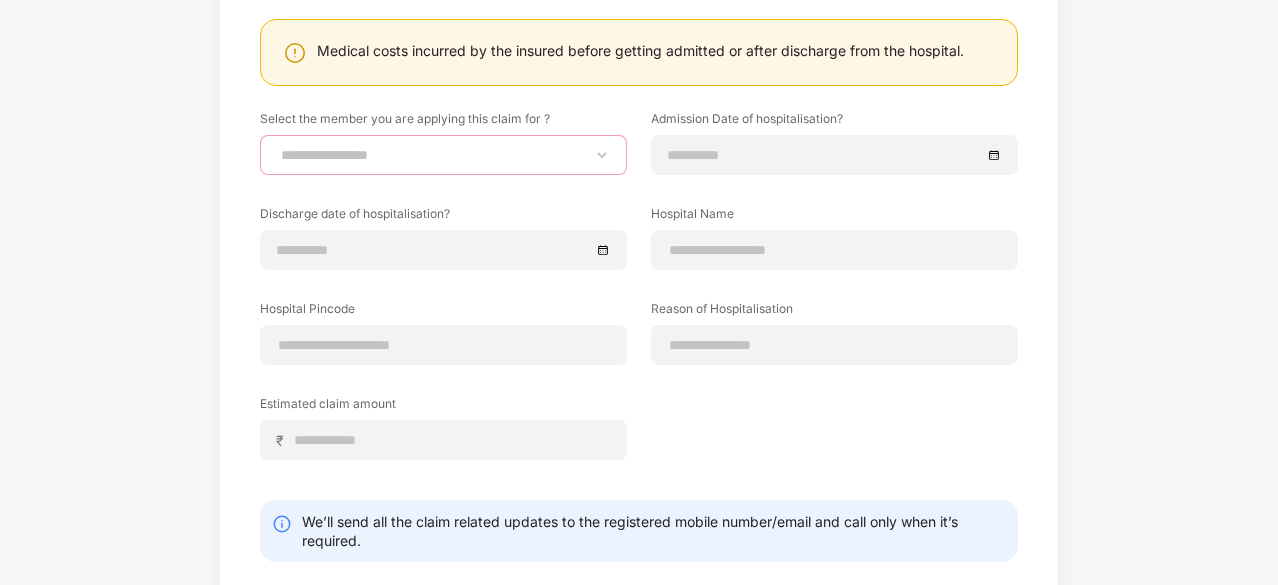 click on "**********" at bounding box center [443, 155] 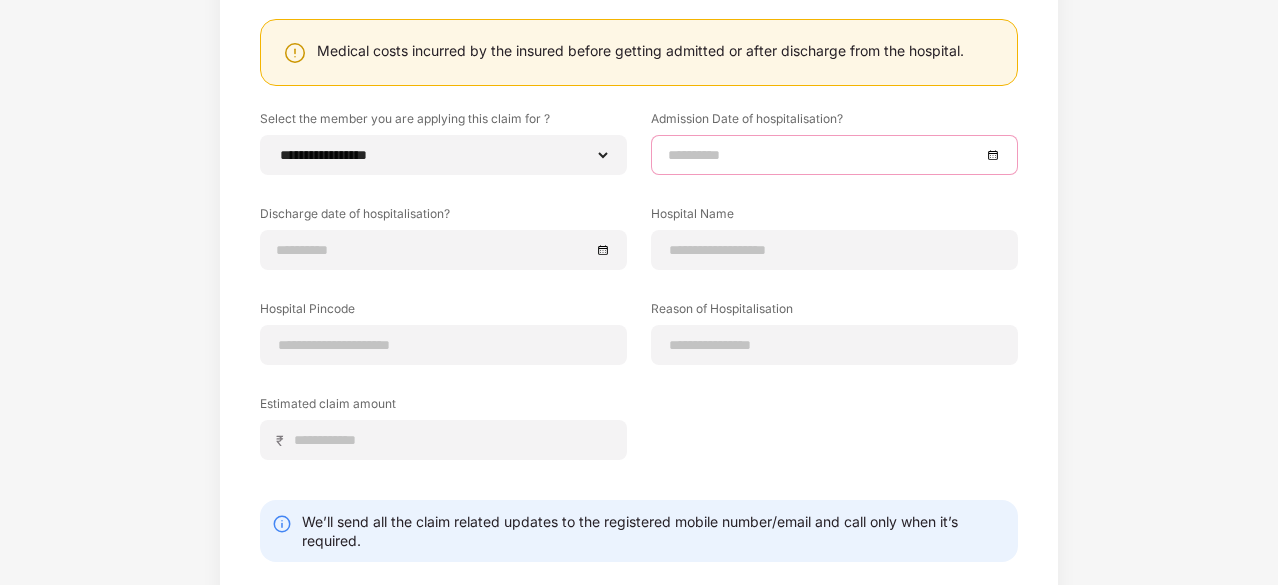 click at bounding box center (824, 155) 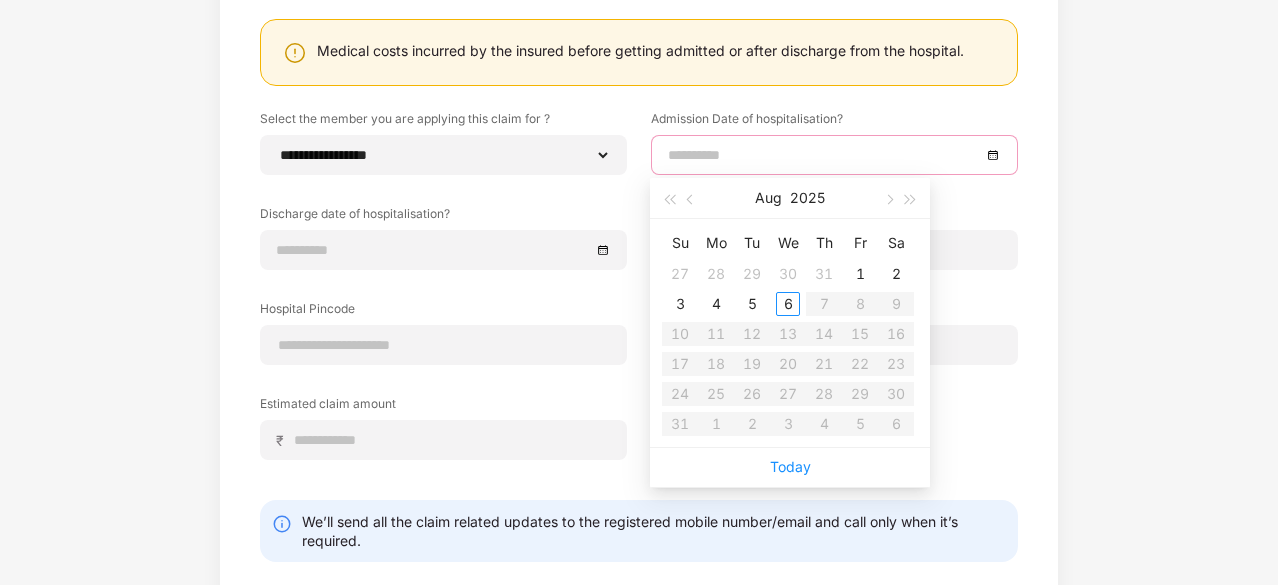 click at bounding box center (824, 155) 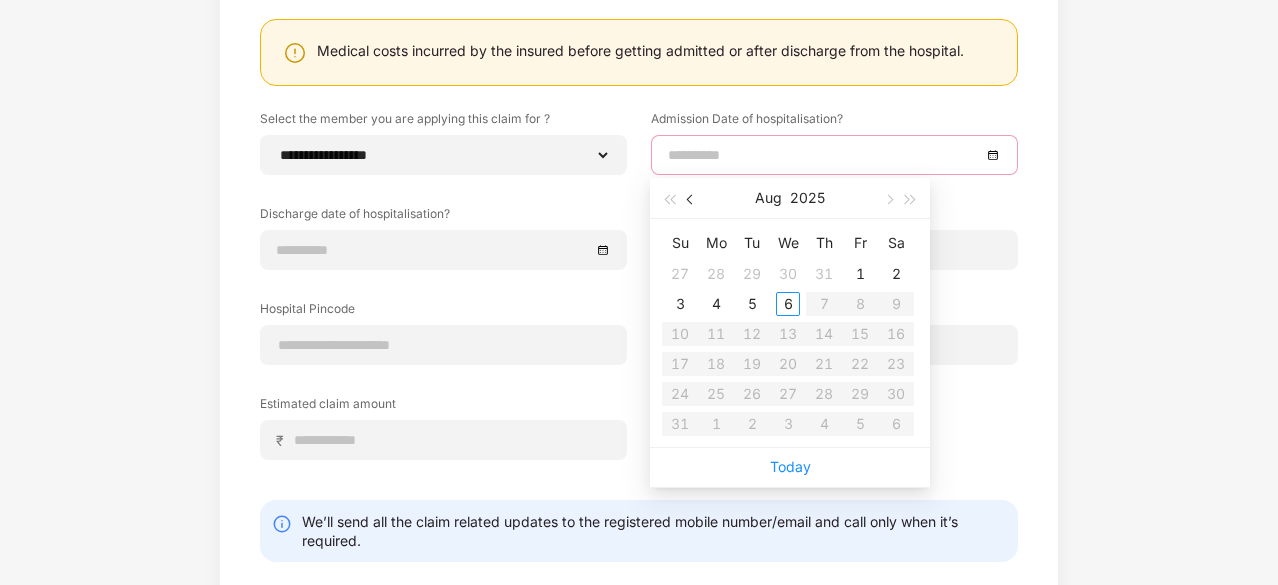 click at bounding box center (692, 200) 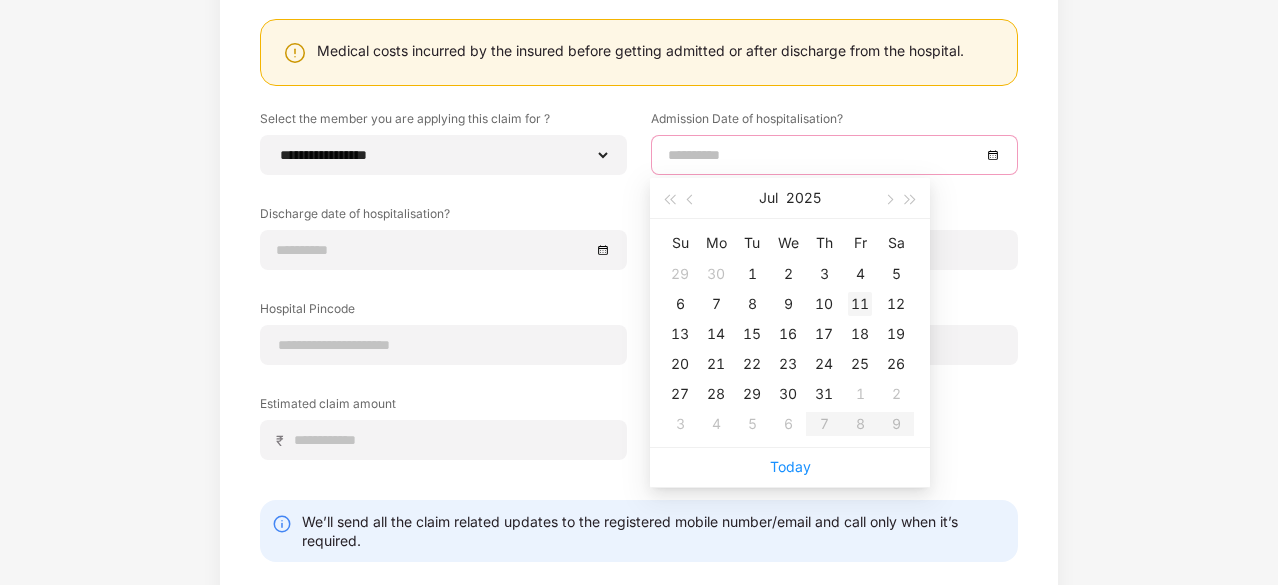 type on "**********" 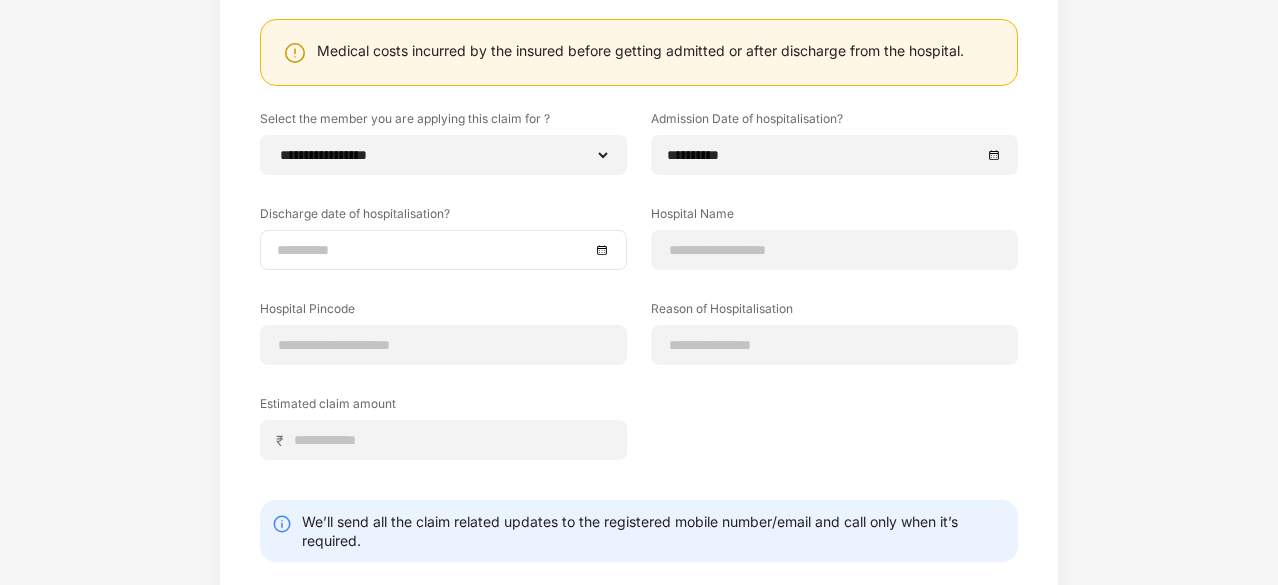 click at bounding box center (443, 250) 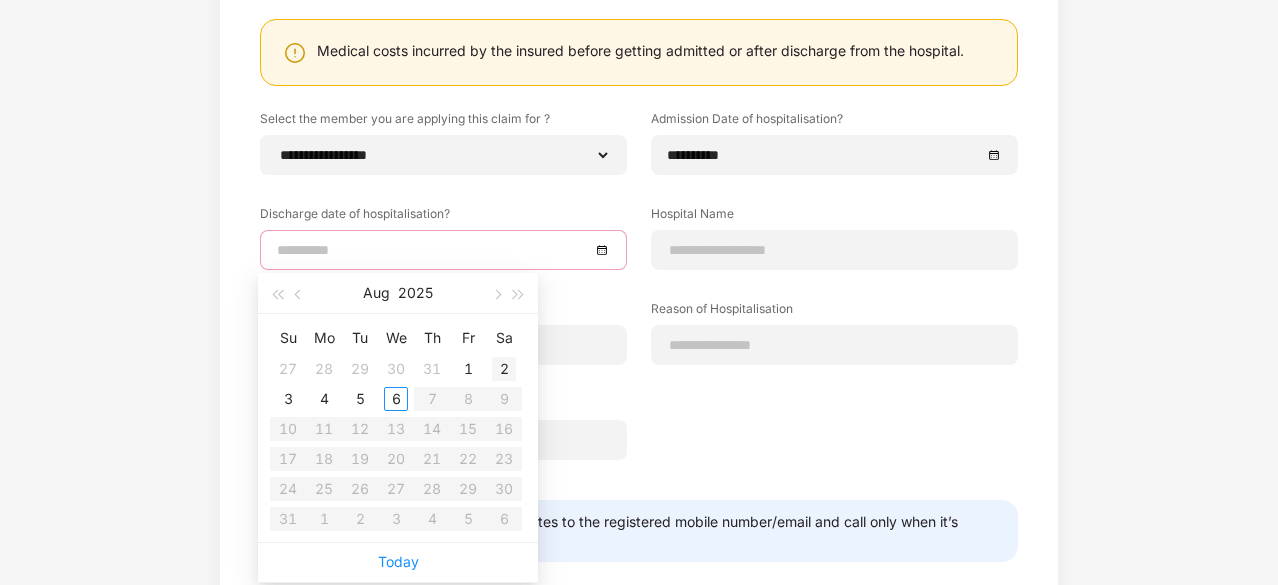 type on "**********" 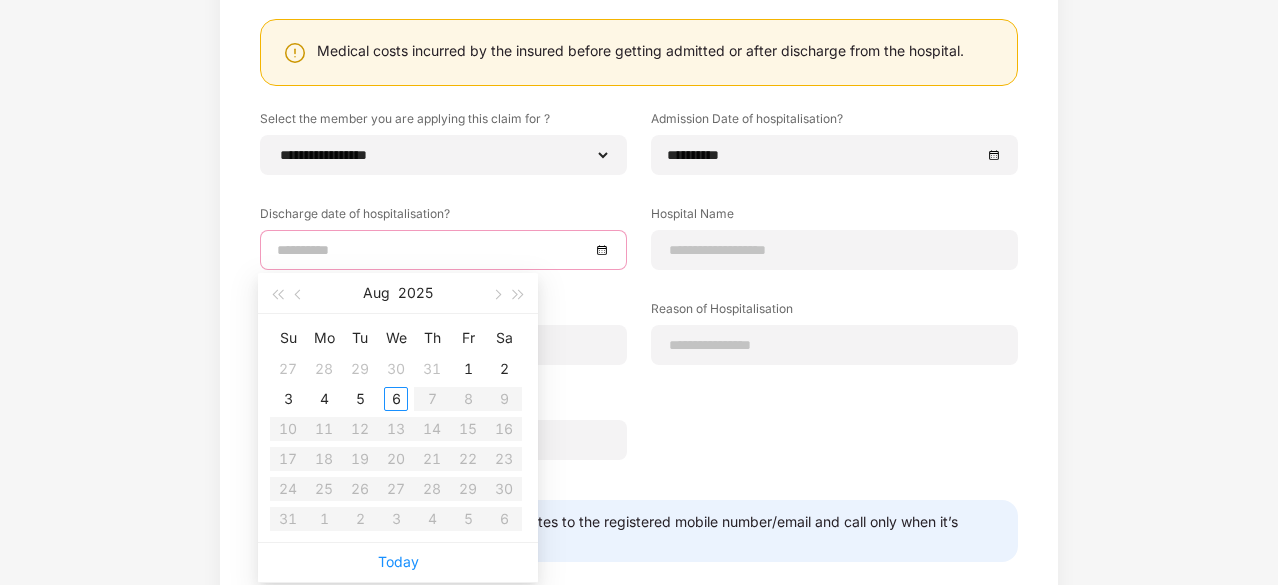 type on "**********" 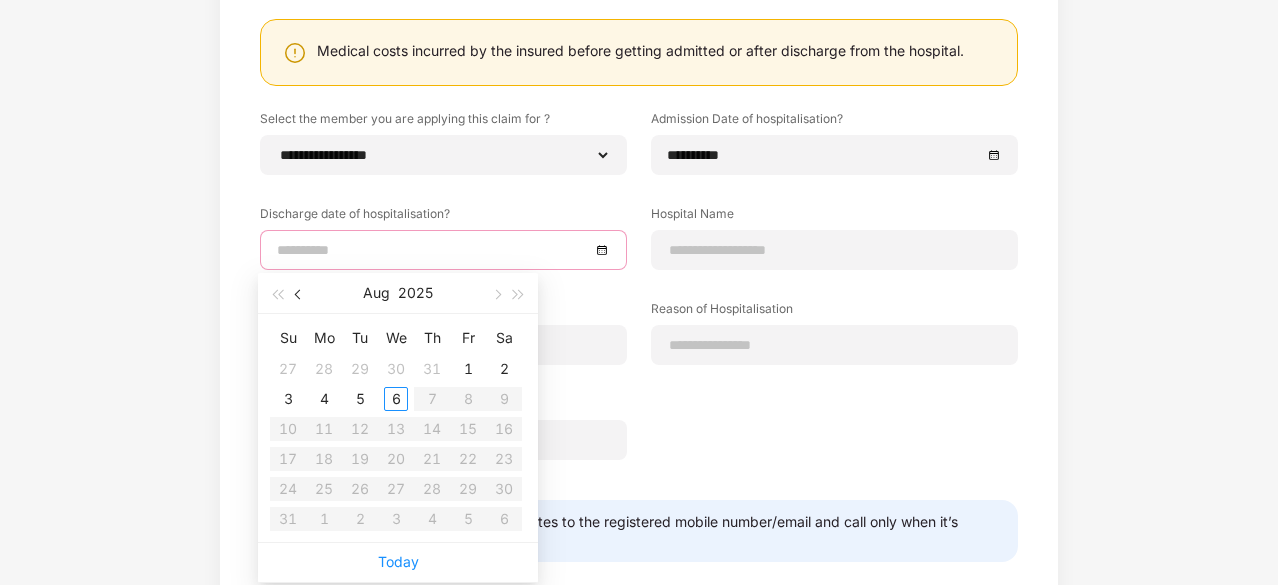 click at bounding box center (299, 293) 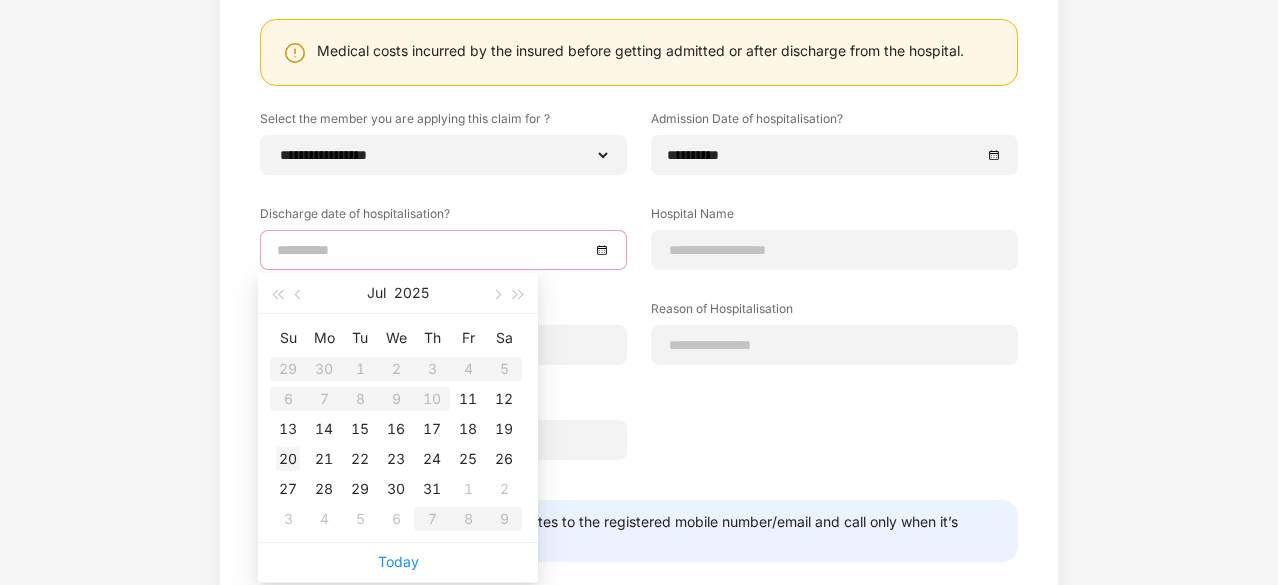 type on "**********" 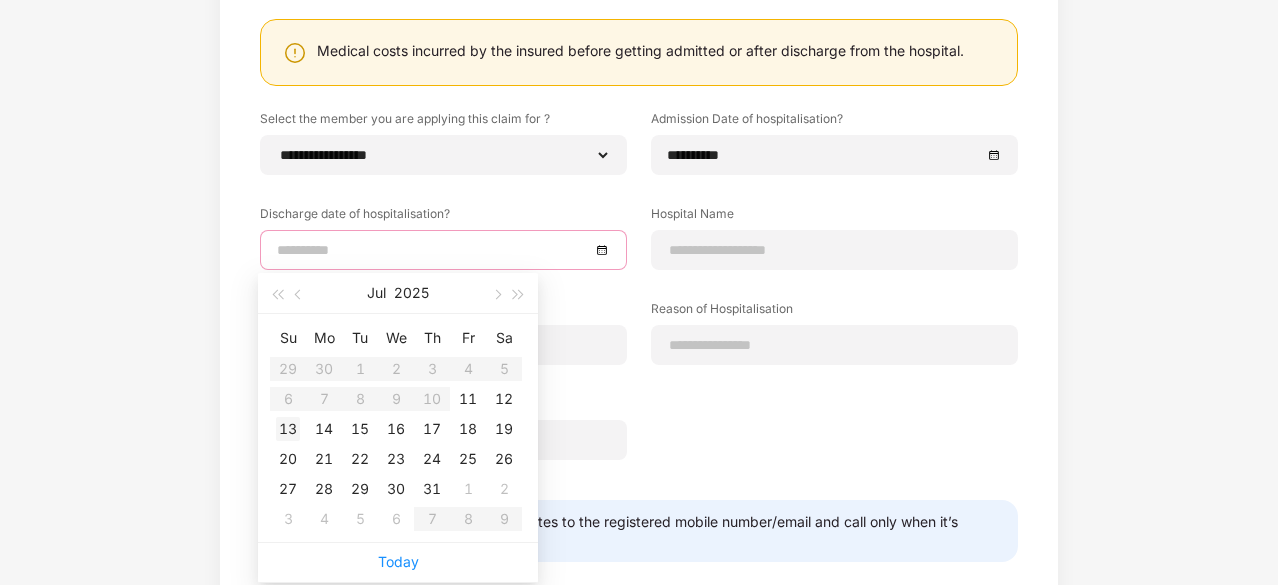 type on "**********" 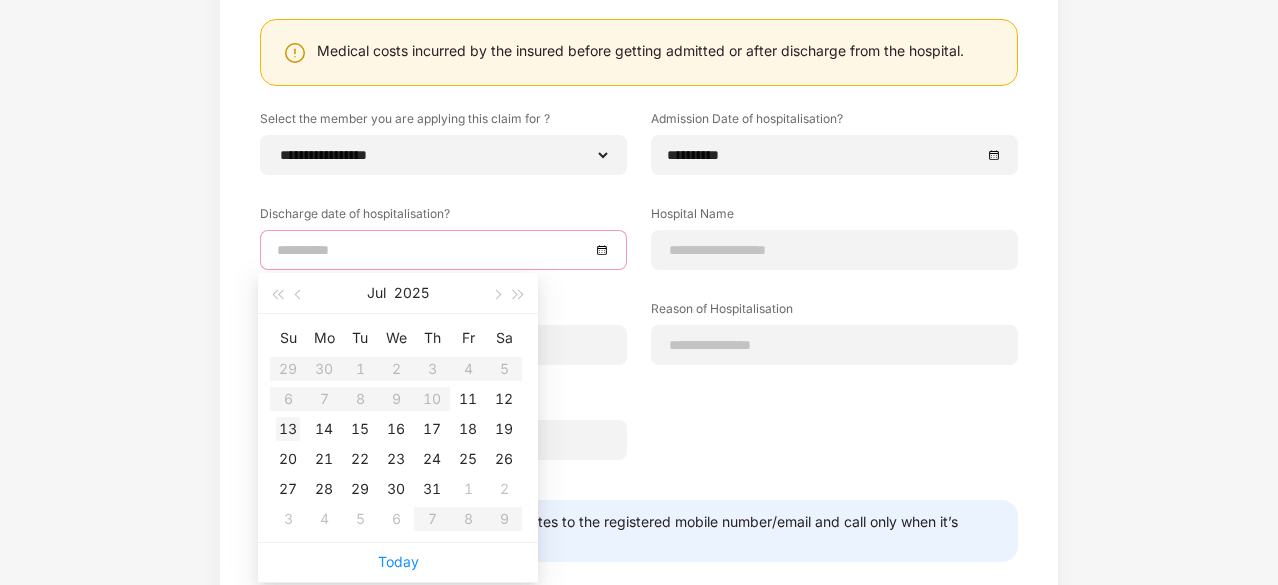 click on "13" at bounding box center (288, 429) 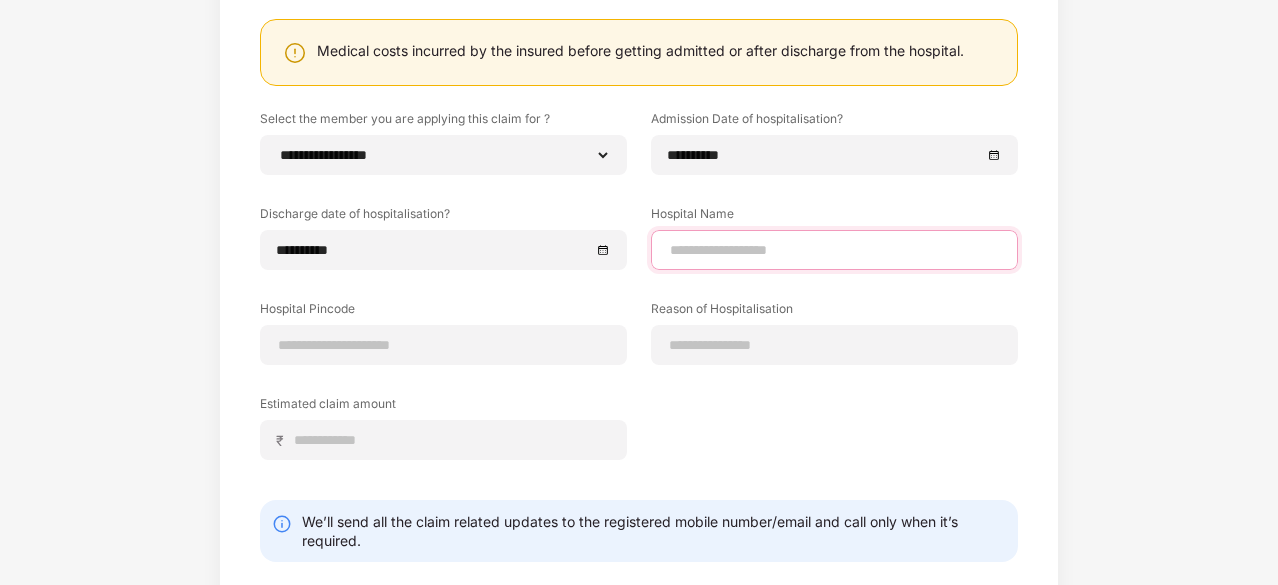 click at bounding box center (834, 250) 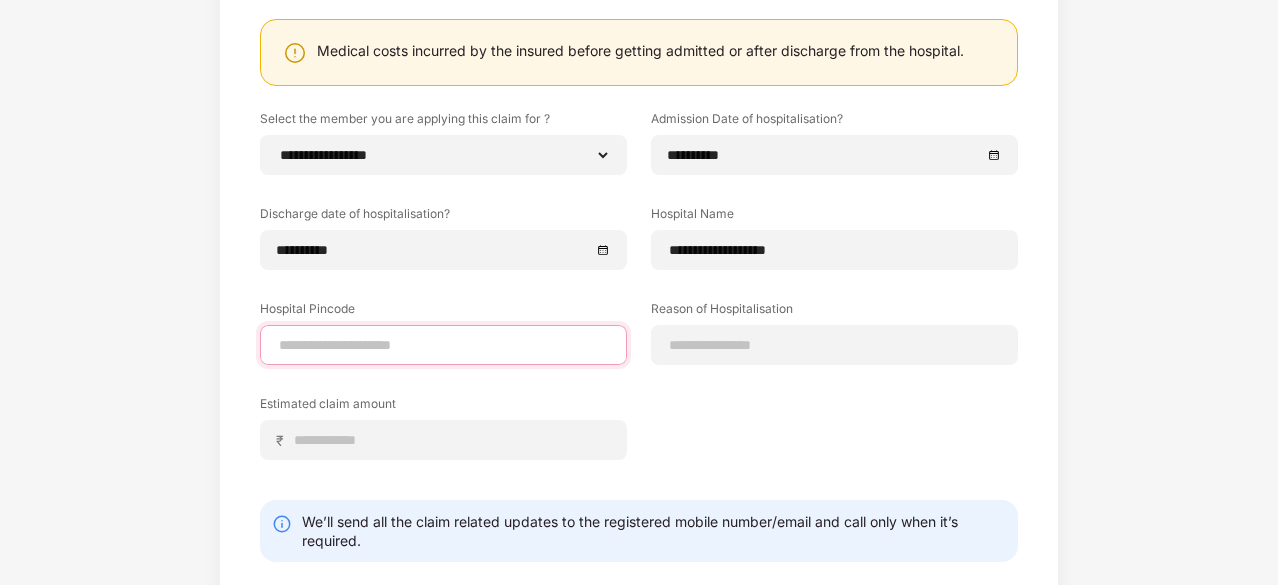 click at bounding box center [443, 345] 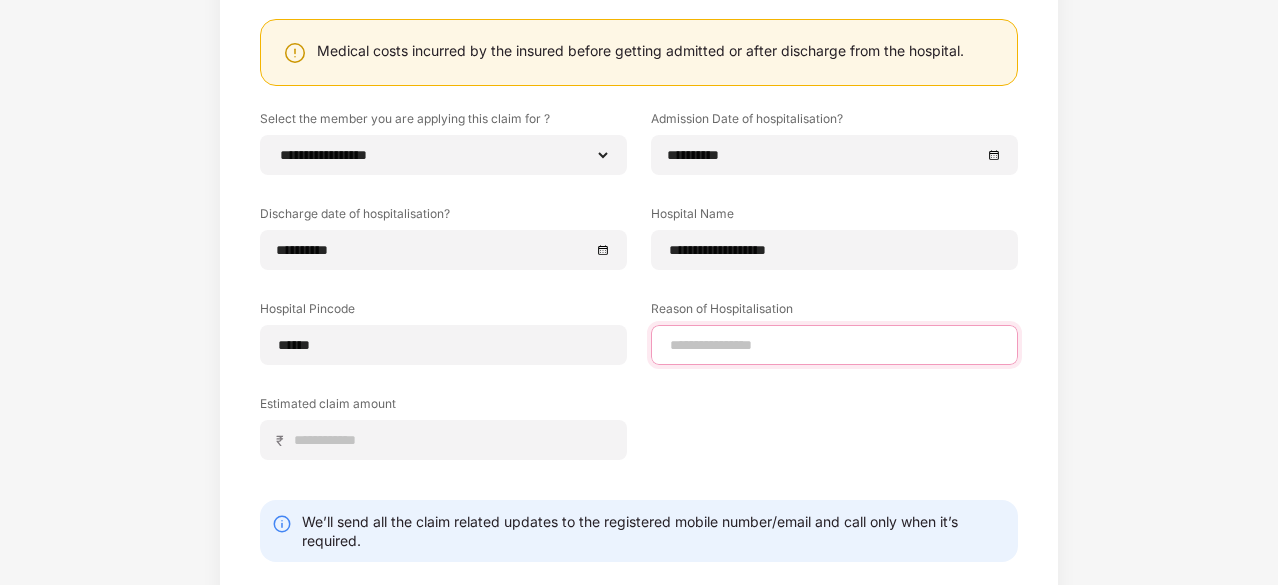 click at bounding box center [834, 345] 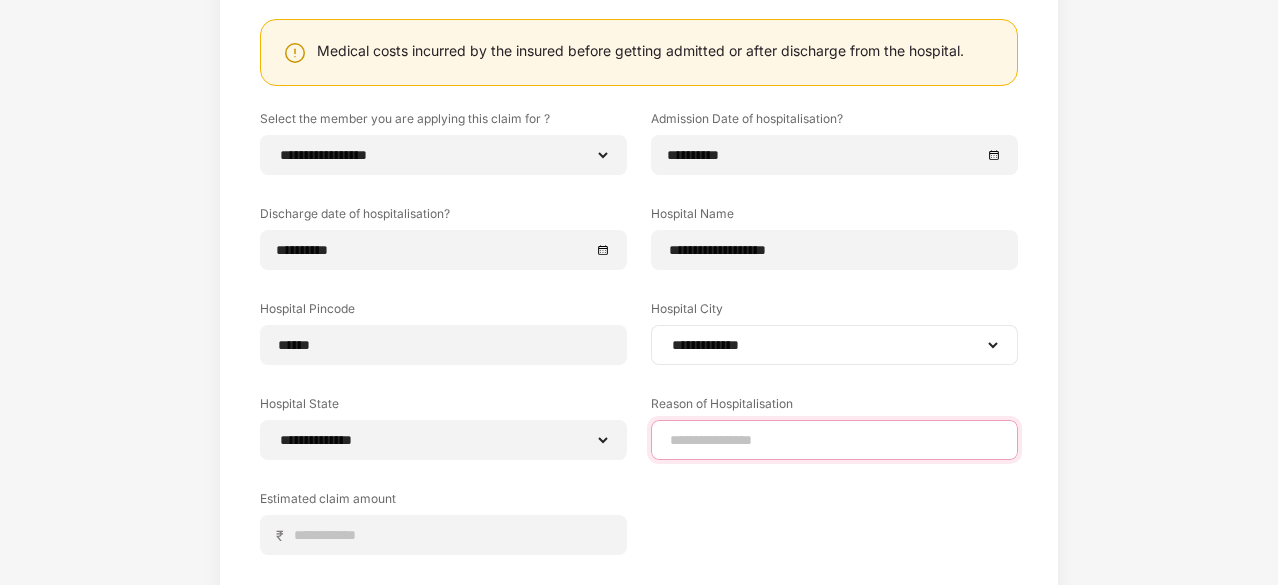 type on "**********" 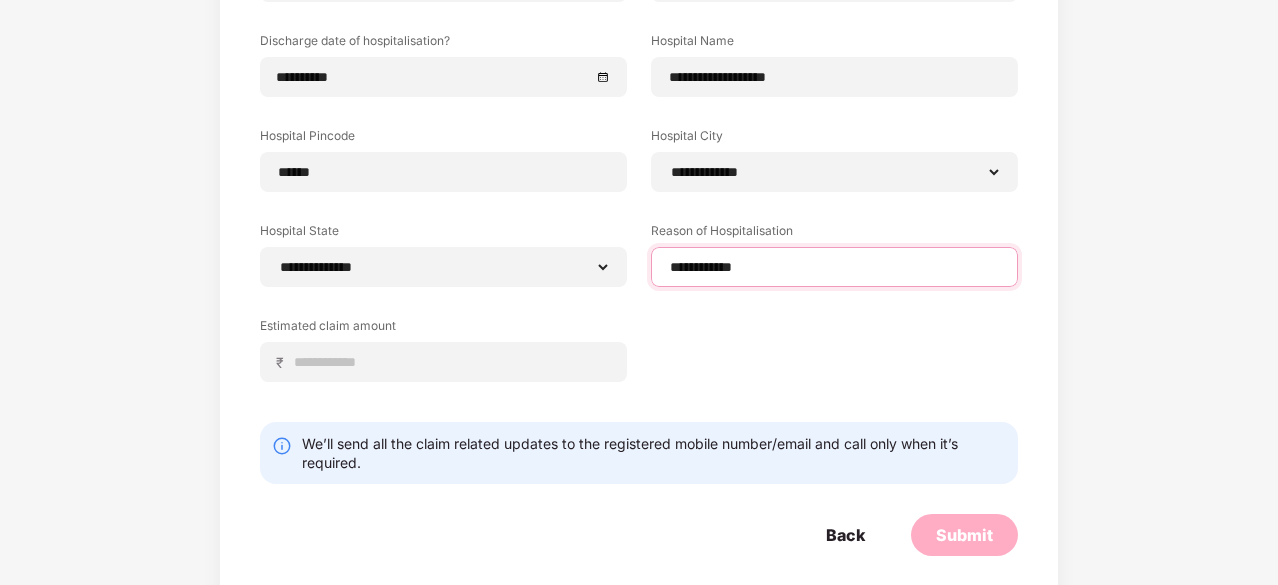 scroll, scrollTop: 399, scrollLeft: 0, axis: vertical 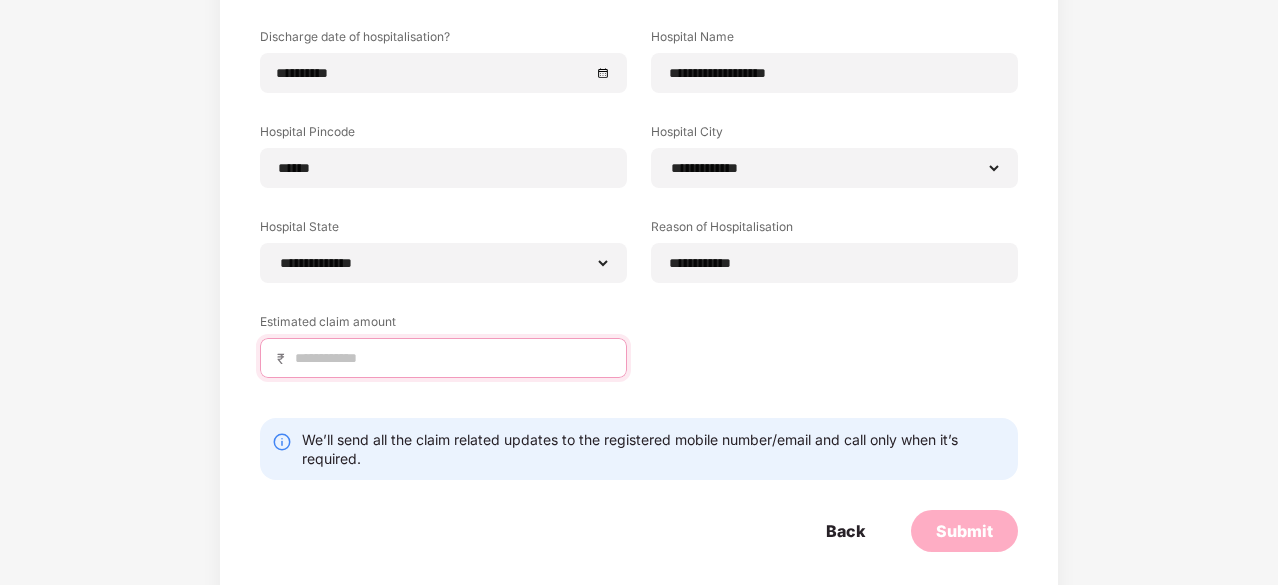 click at bounding box center (451, 358) 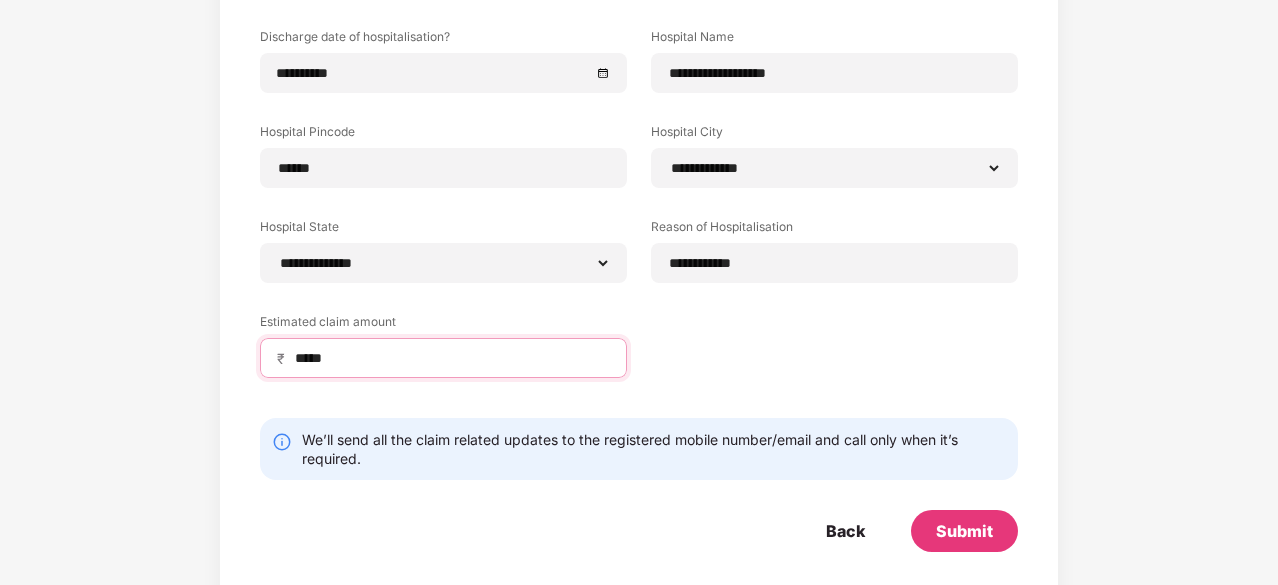click on "*****" at bounding box center (451, 358) 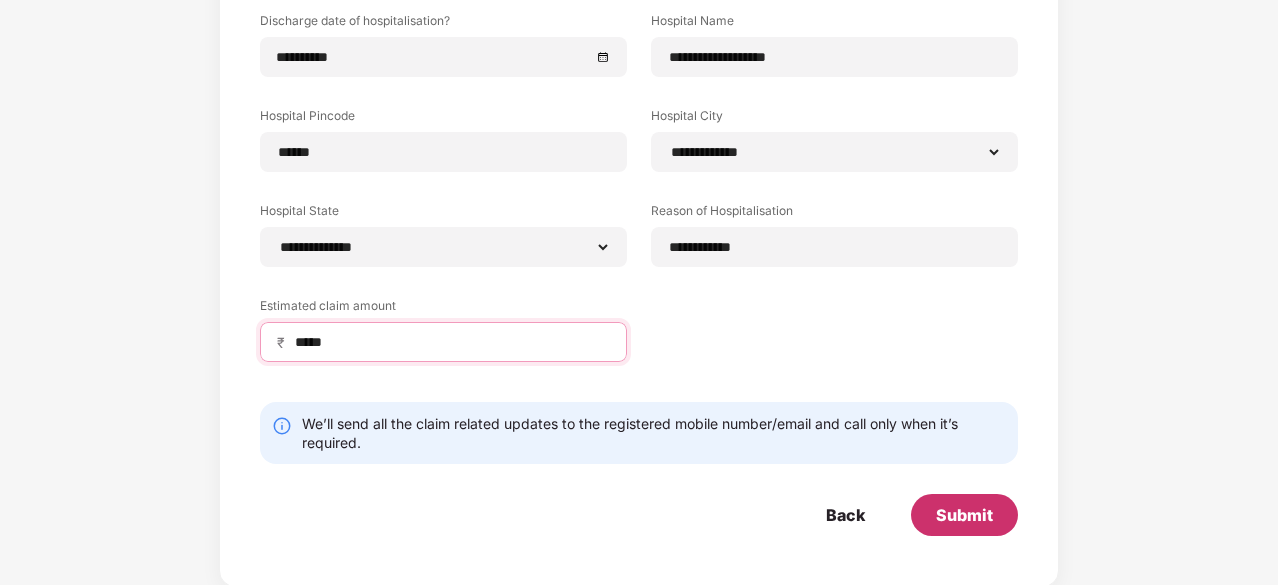 type on "*****" 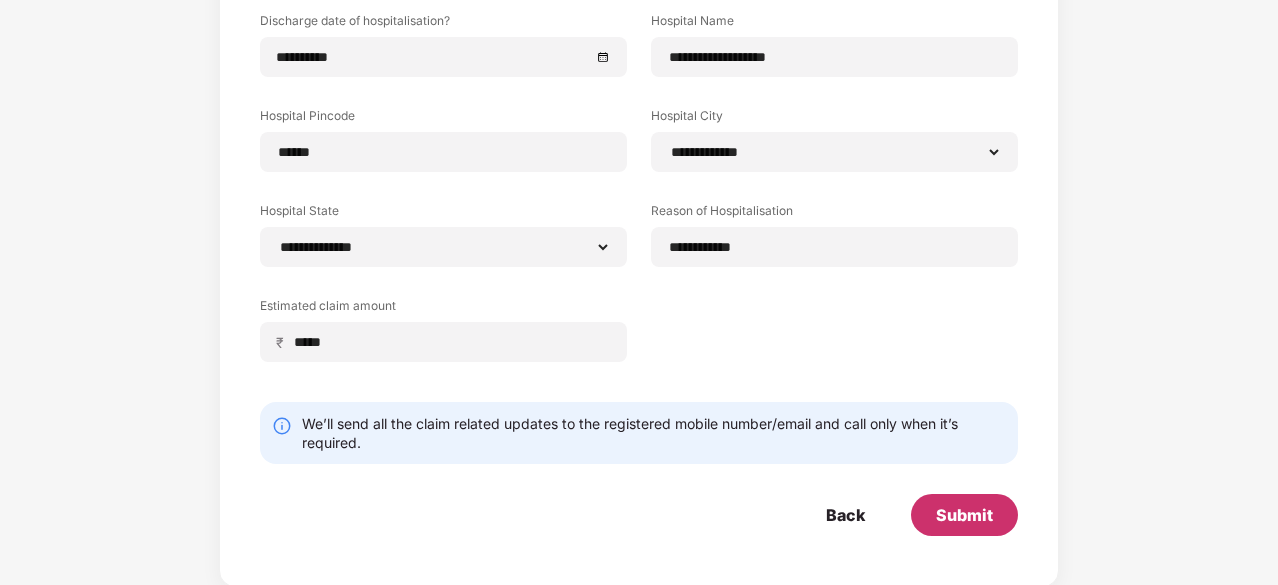 click on "Submit" at bounding box center [964, 515] 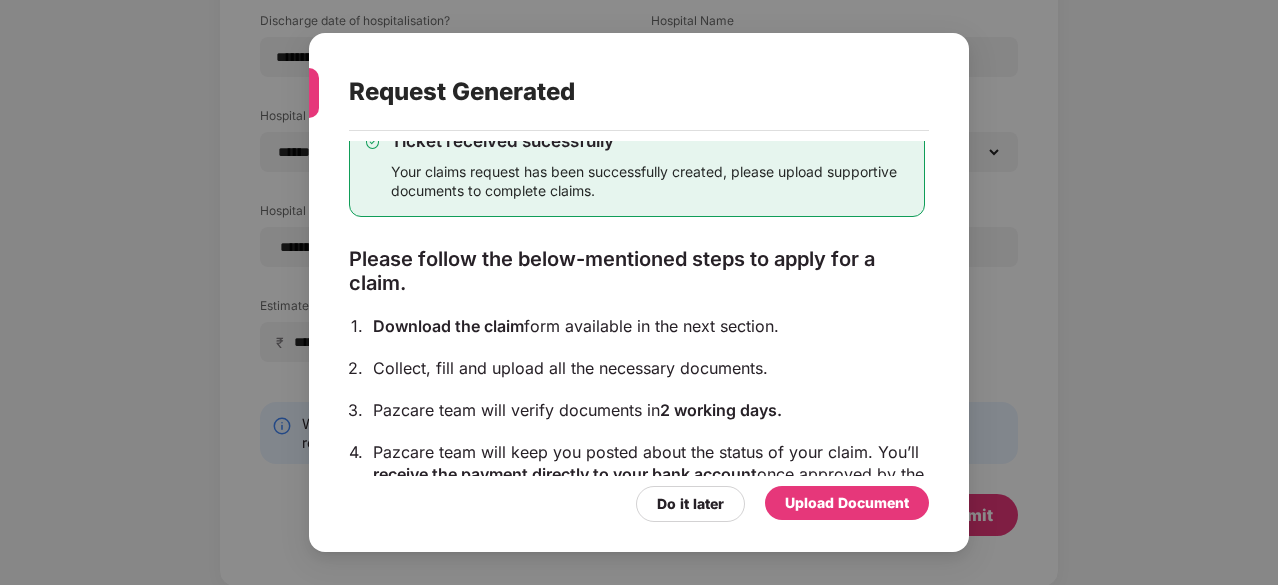 scroll, scrollTop: 0, scrollLeft: 0, axis: both 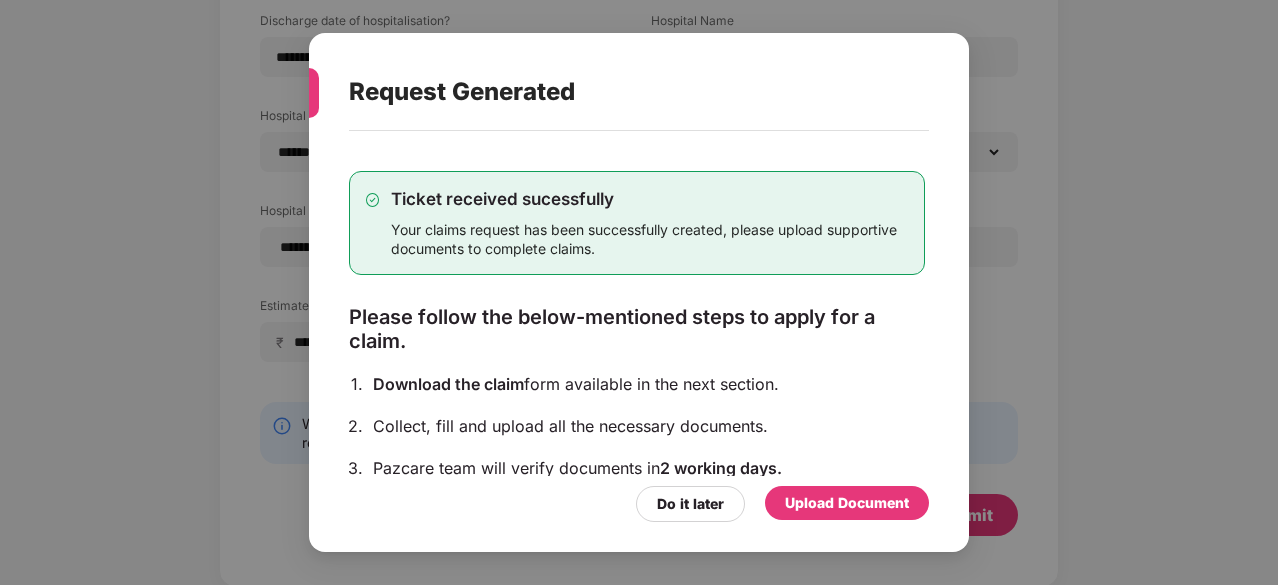 click on "Upload Document" at bounding box center (847, 503) 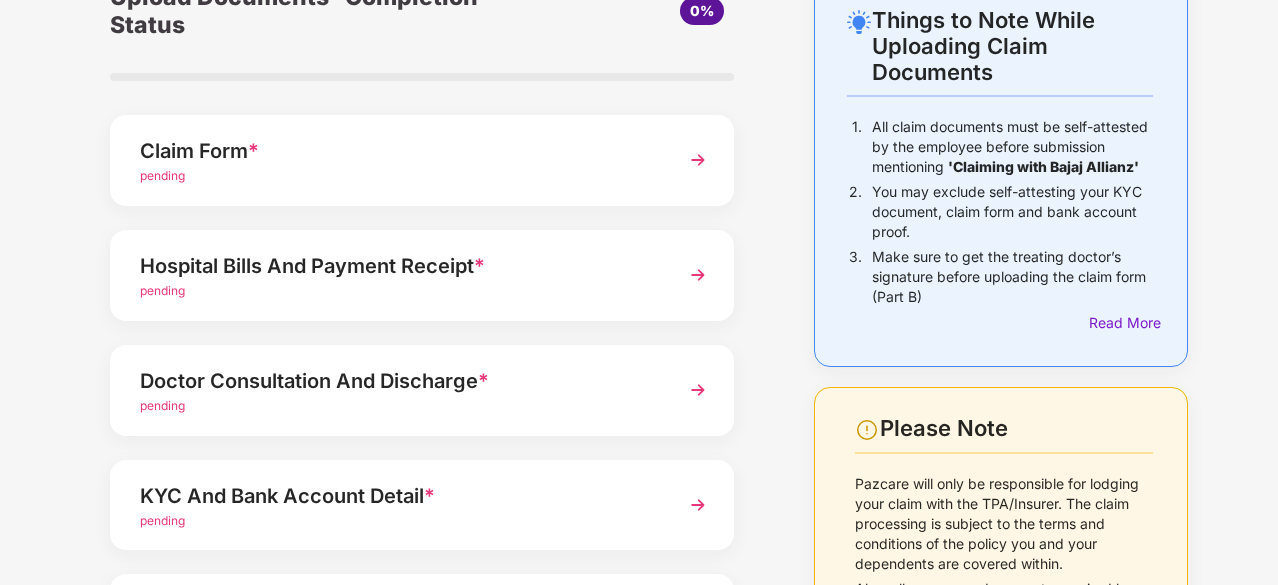 scroll, scrollTop: 114, scrollLeft: 0, axis: vertical 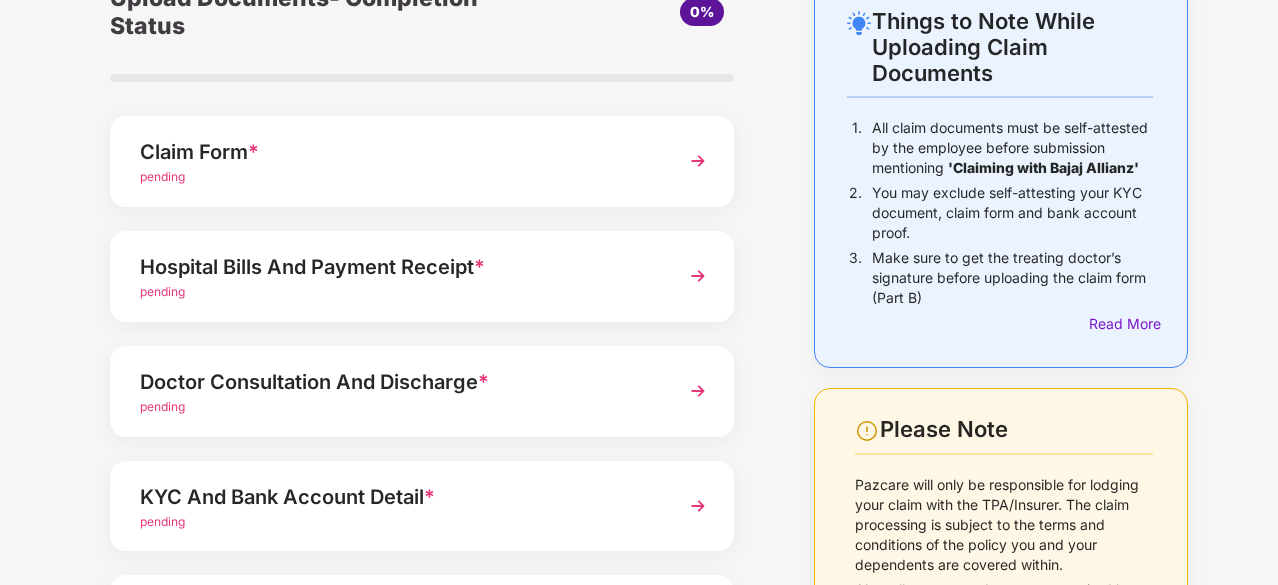 click on "pending" at bounding box center (398, 177) 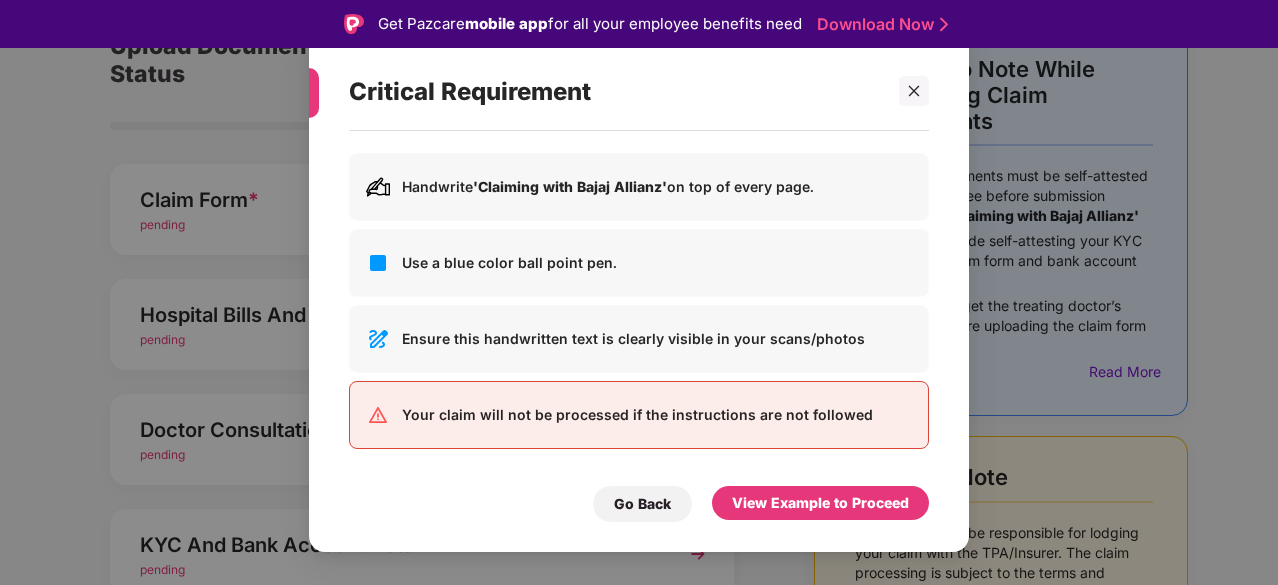 scroll, scrollTop: 0, scrollLeft: 0, axis: both 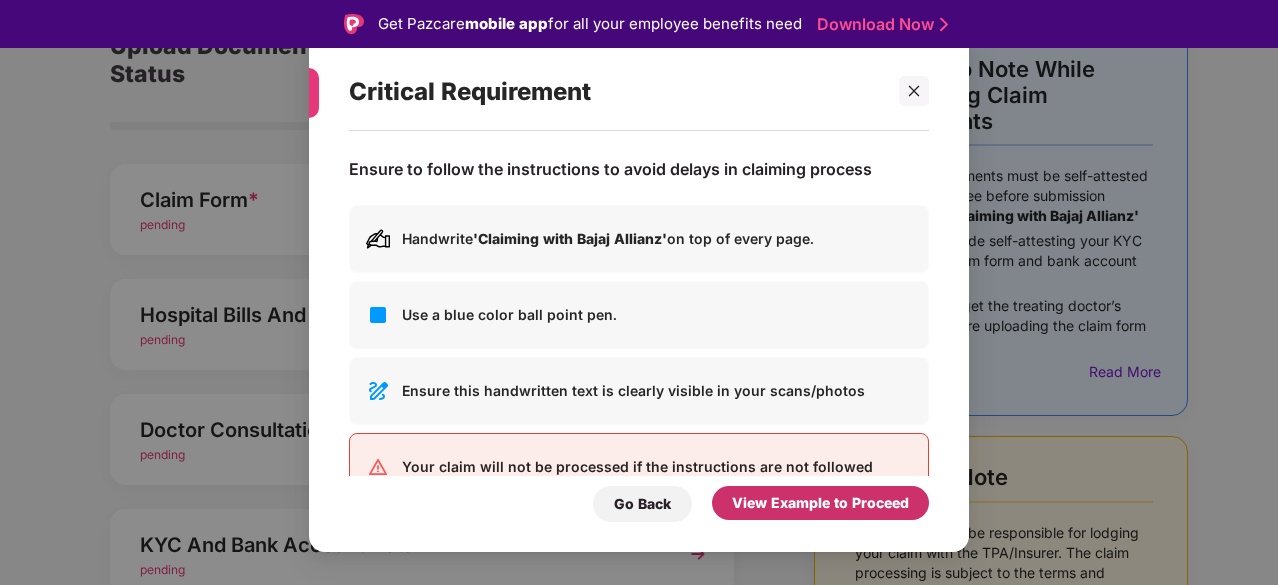 click on "View Example to Proceed" at bounding box center [820, 503] 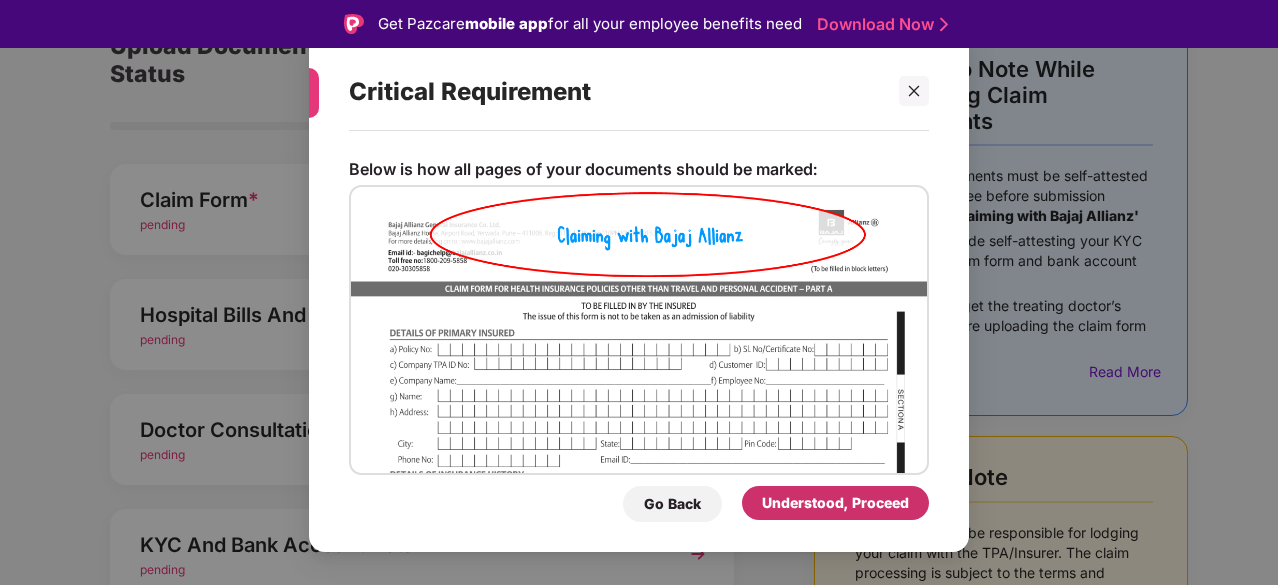 click on "Understood, Proceed" at bounding box center [835, 503] 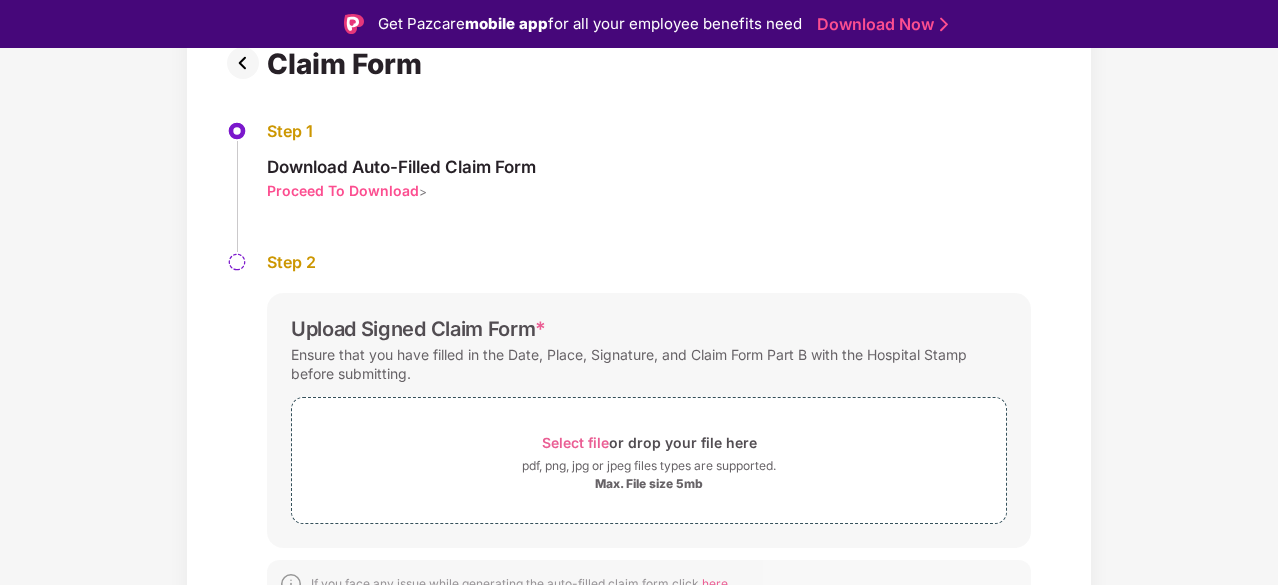 scroll, scrollTop: 163, scrollLeft: 0, axis: vertical 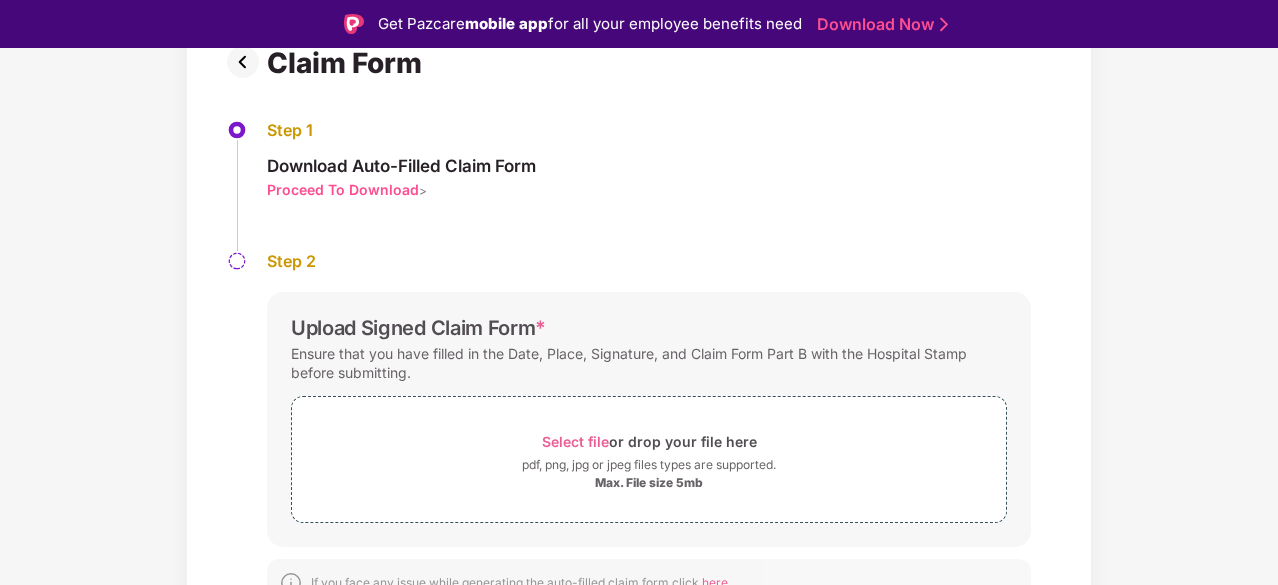 click on "Proceed To Download" at bounding box center [343, 189] 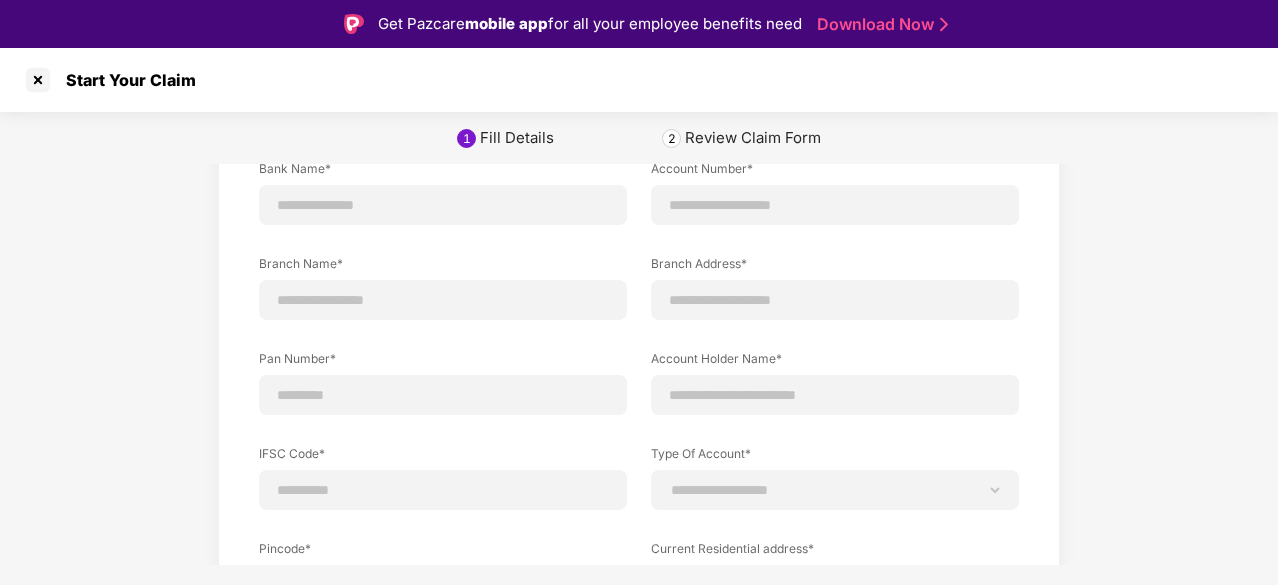 scroll, scrollTop: 121, scrollLeft: 0, axis: vertical 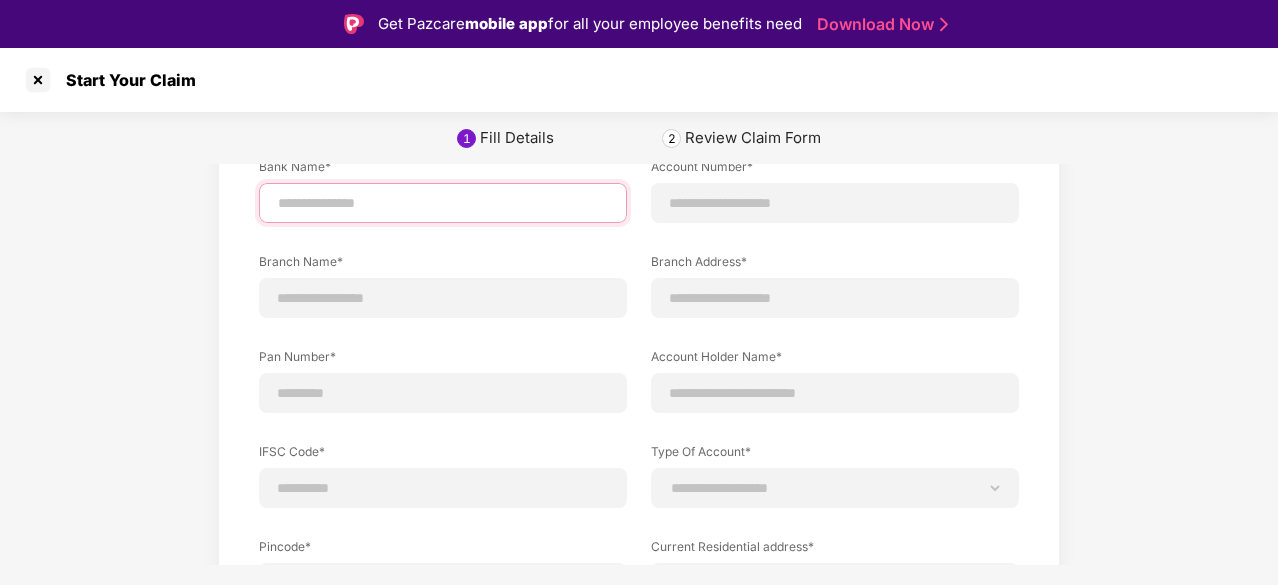 drag, startPoint x: 470, startPoint y: 195, endPoint x: 432, endPoint y: 259, distance: 74.431175 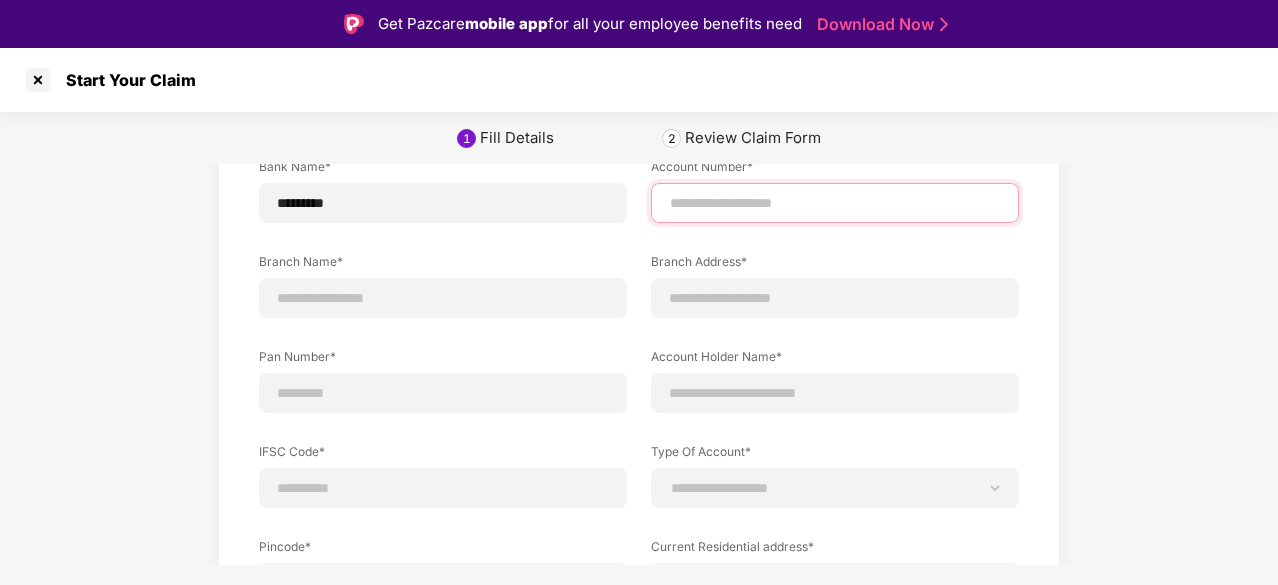 click at bounding box center (835, 203) 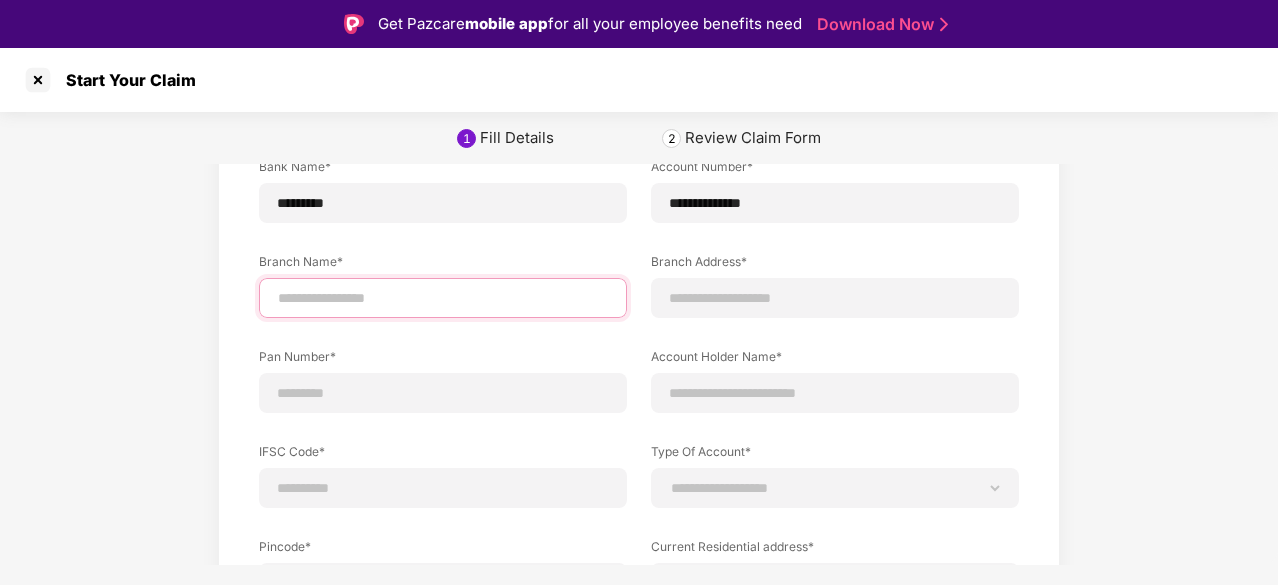 click at bounding box center (443, 298) 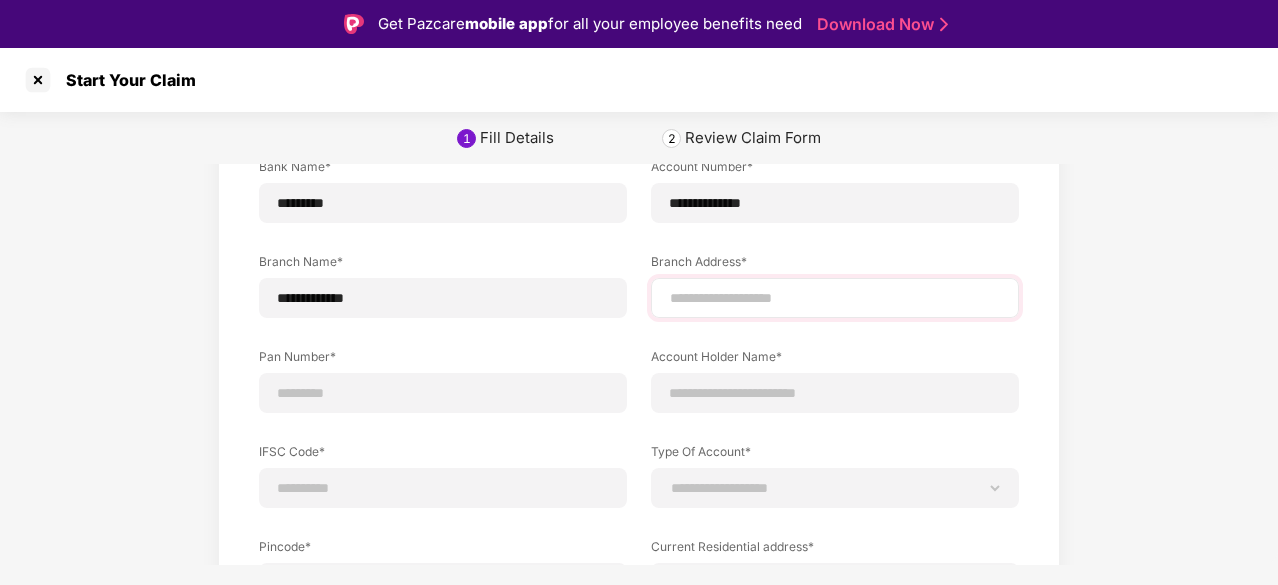 click at bounding box center (835, 298) 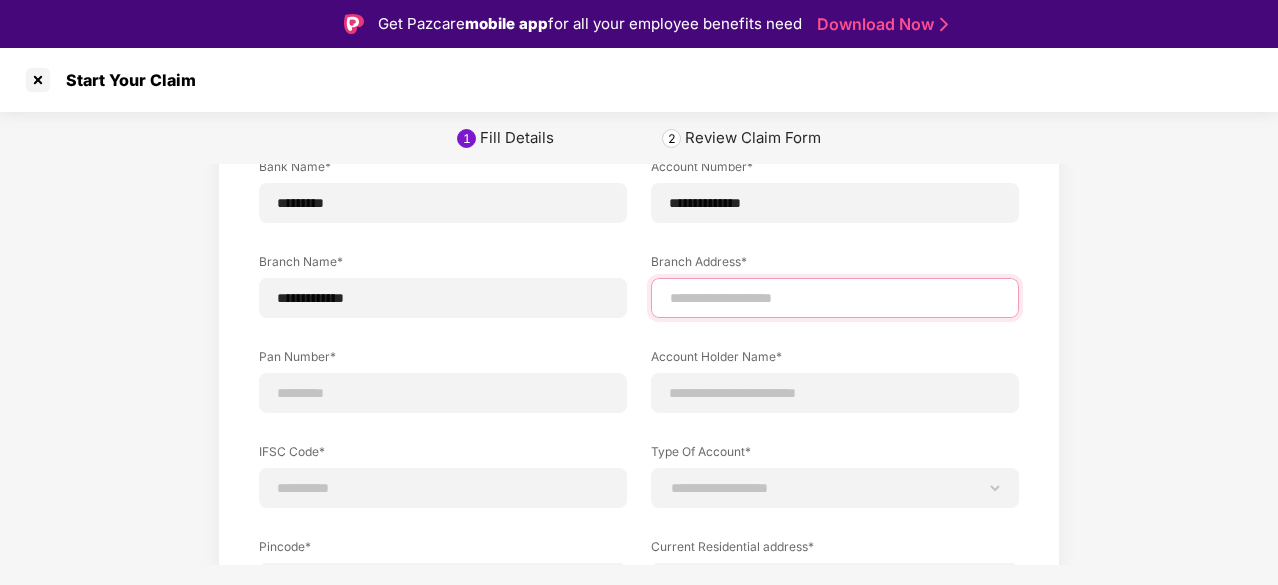click at bounding box center [835, 298] 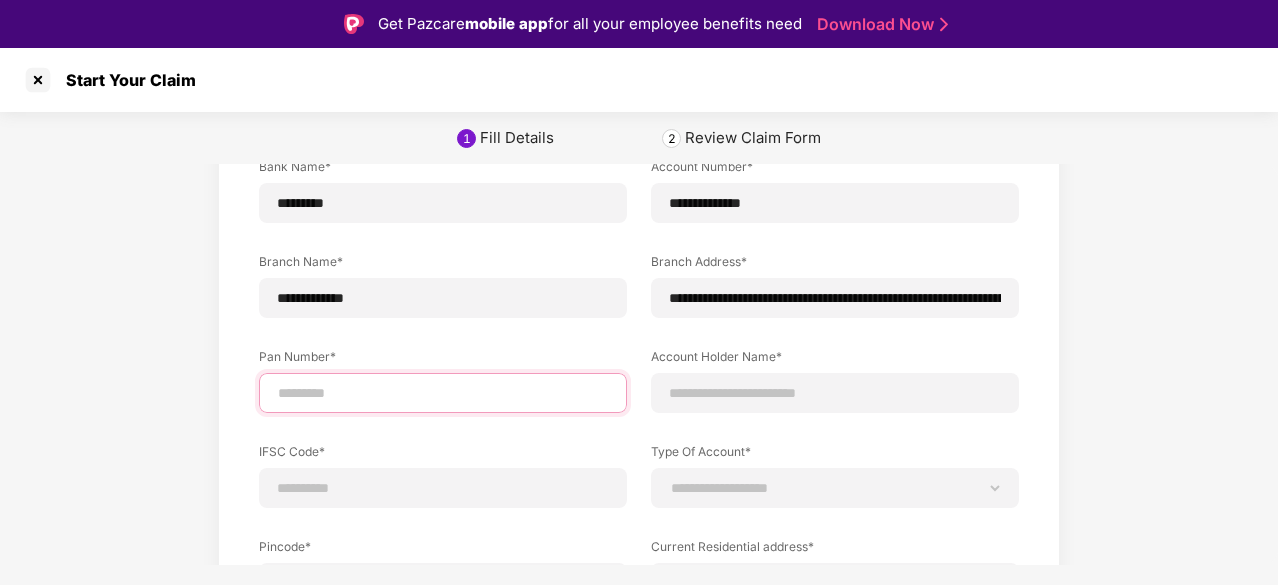 click at bounding box center (443, 393) 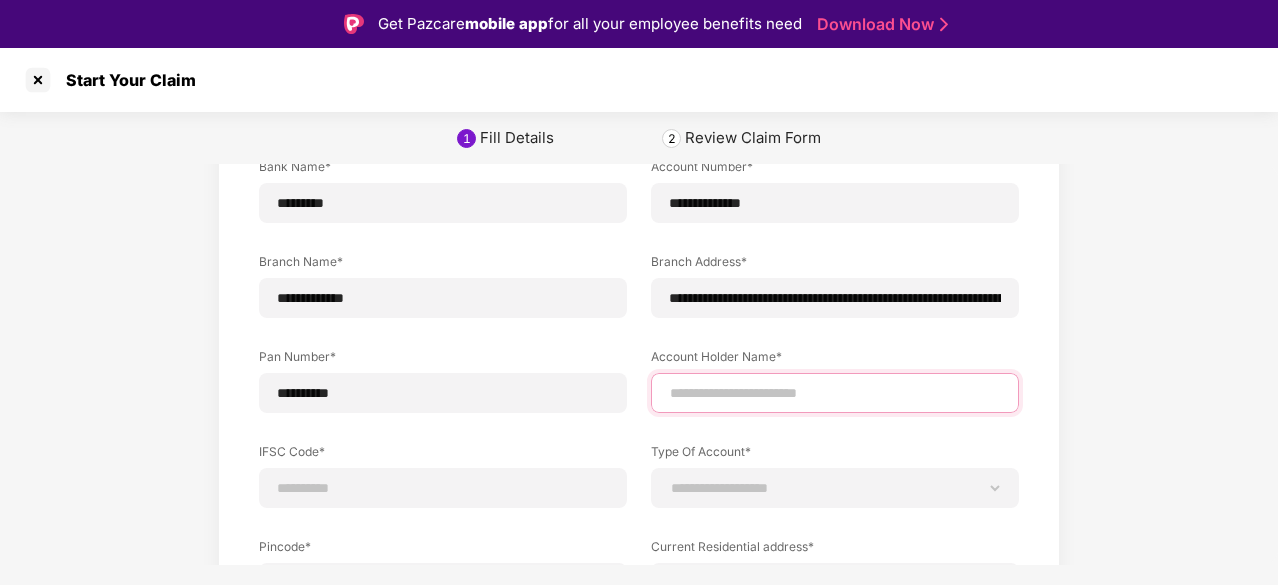 click at bounding box center [835, 393] 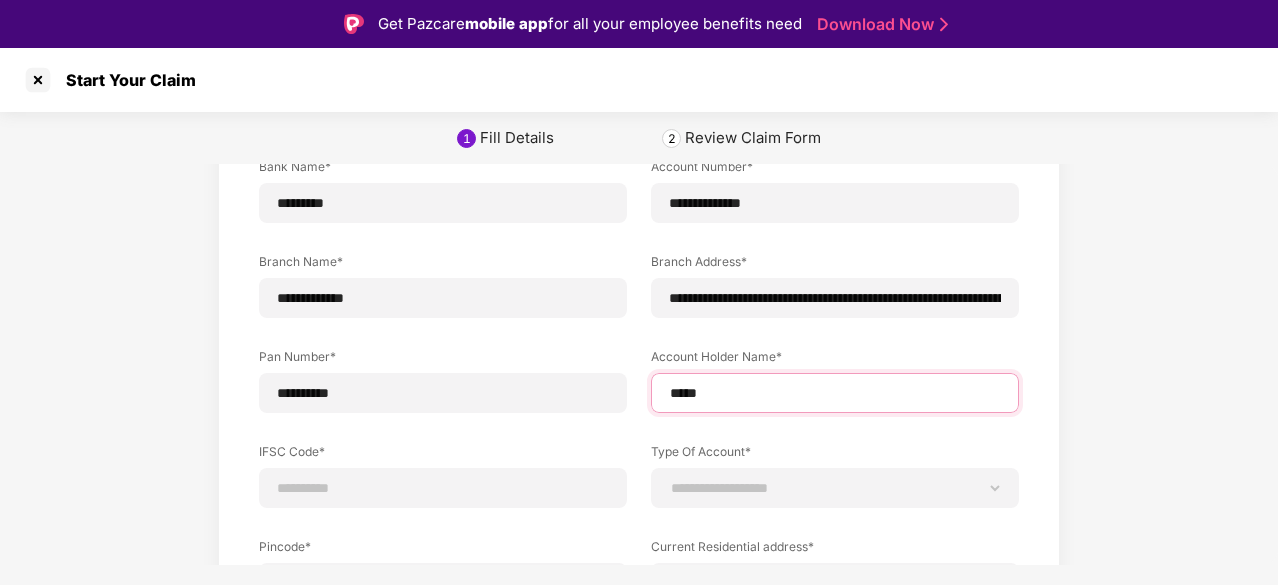 type on "**********" 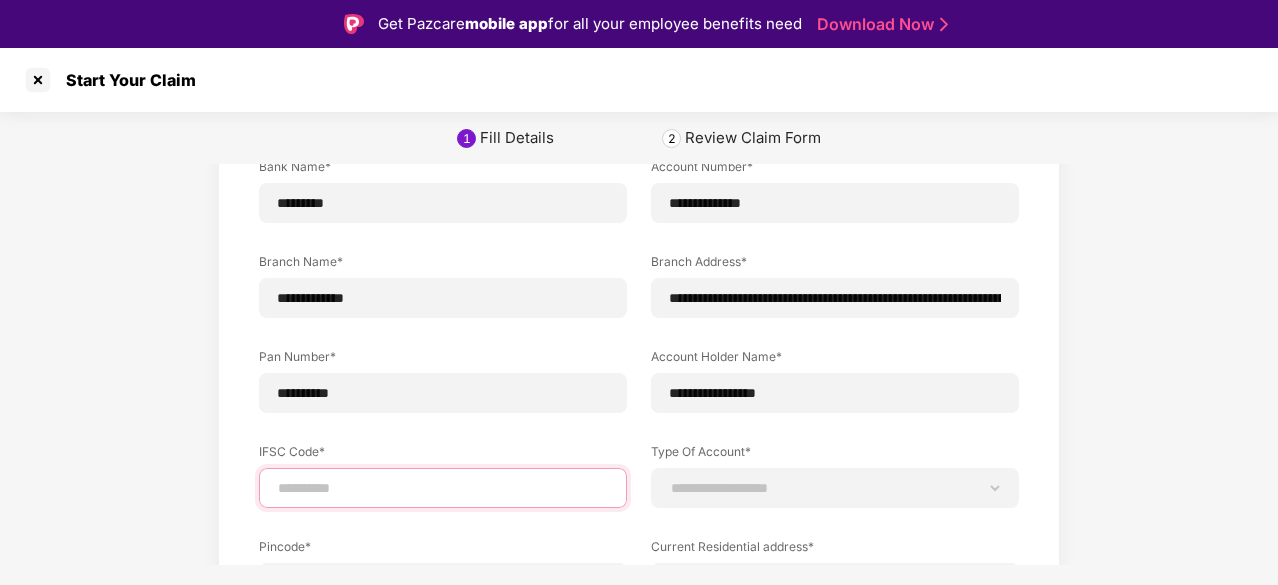 click at bounding box center (443, 488) 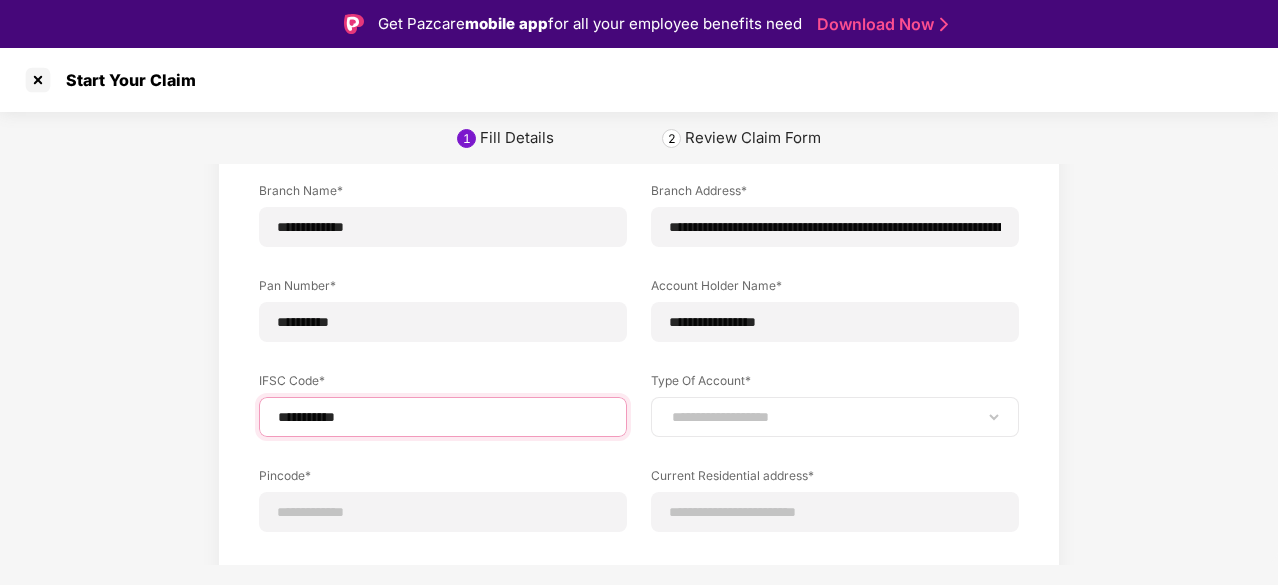 scroll, scrollTop: 195, scrollLeft: 0, axis: vertical 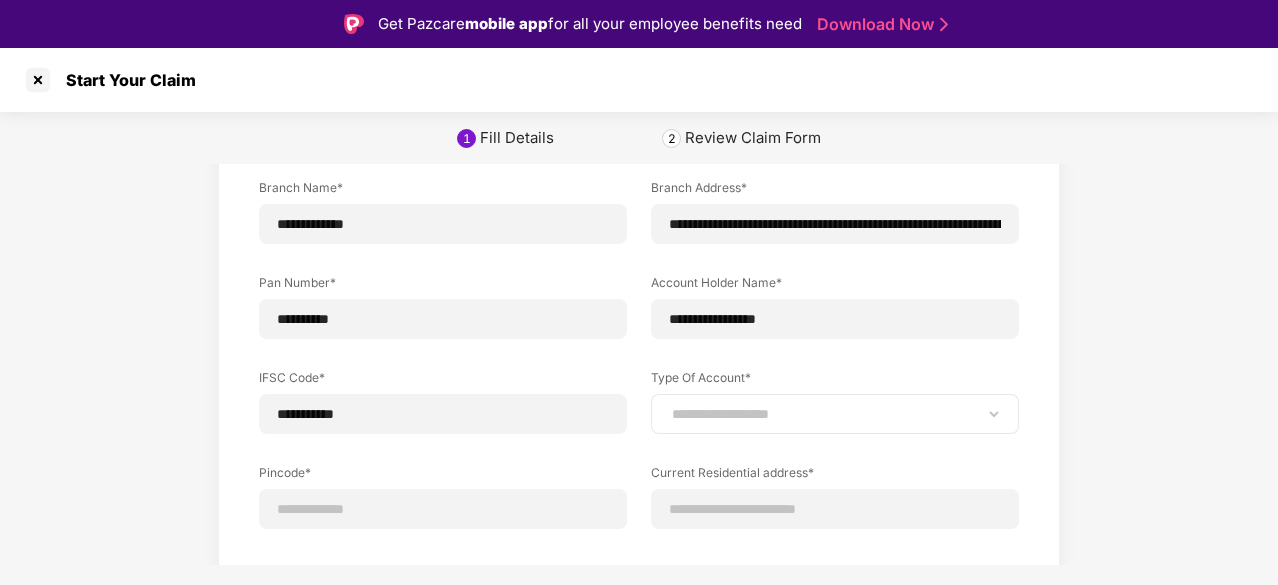 click on "**********" at bounding box center [835, 414] 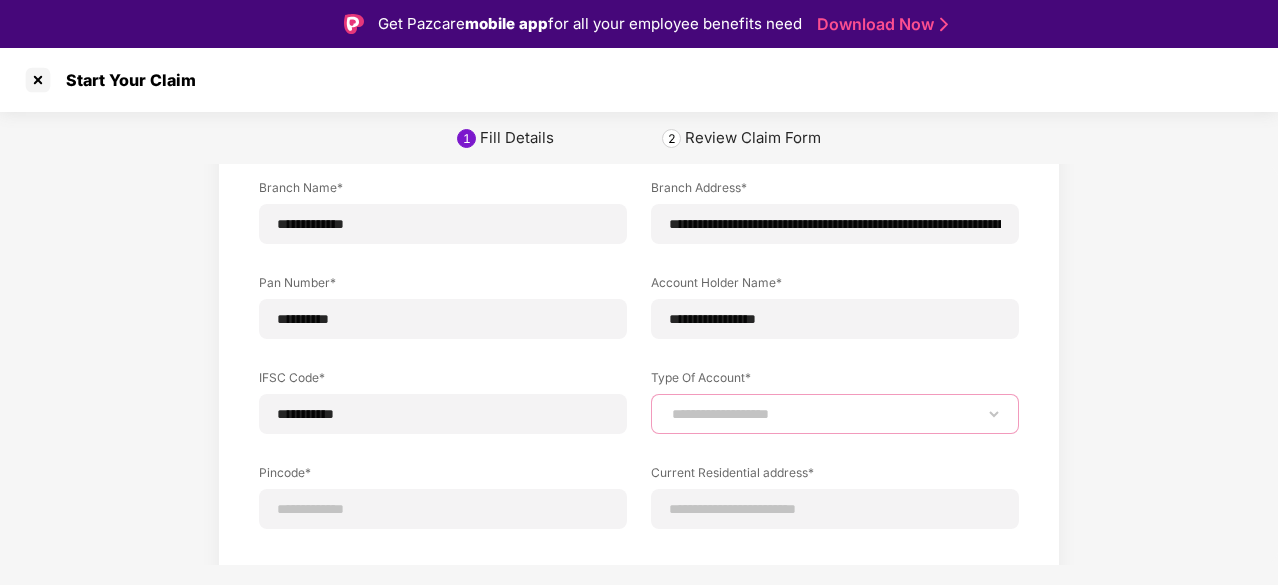 click on "**********" at bounding box center (835, 414) 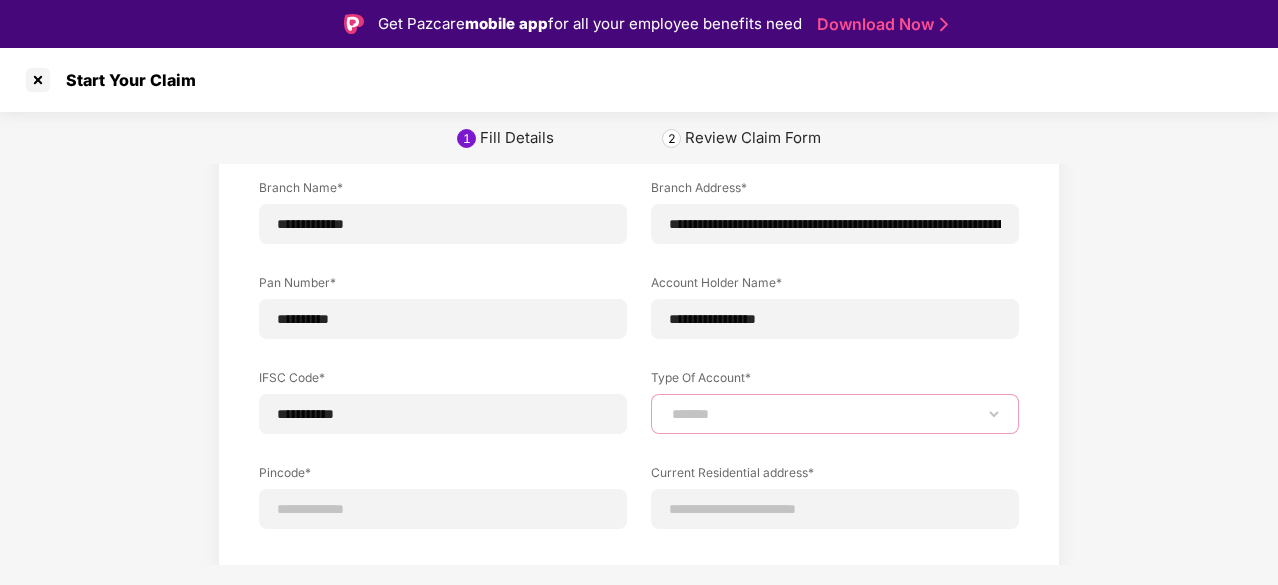 click on "**********" at bounding box center (835, 414) 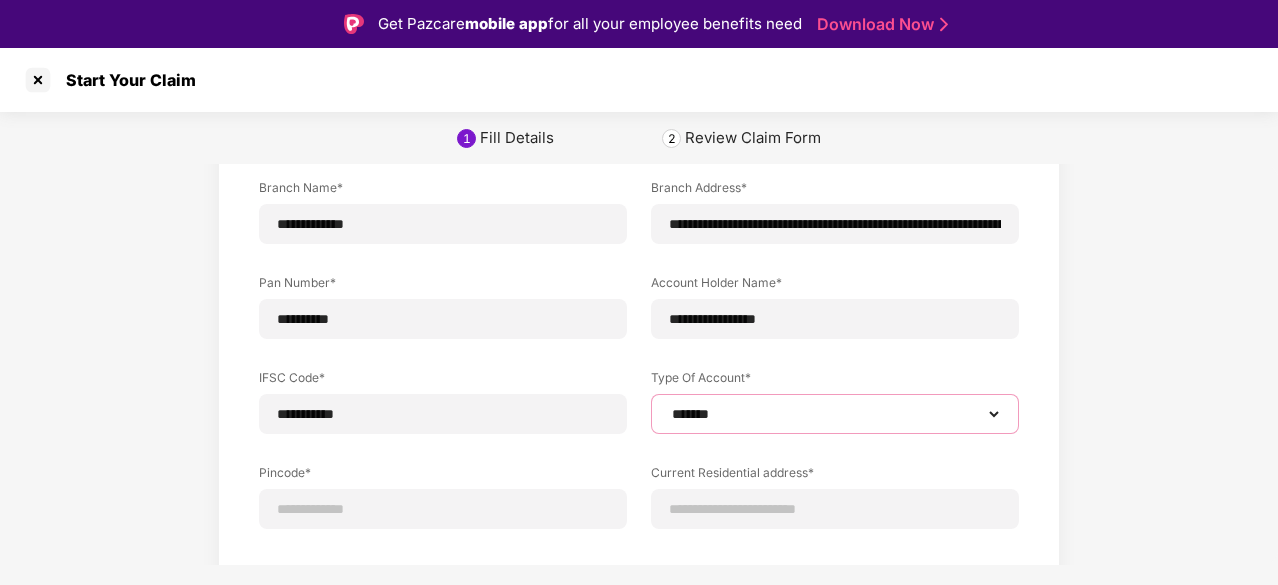 scroll, scrollTop: 281, scrollLeft: 0, axis: vertical 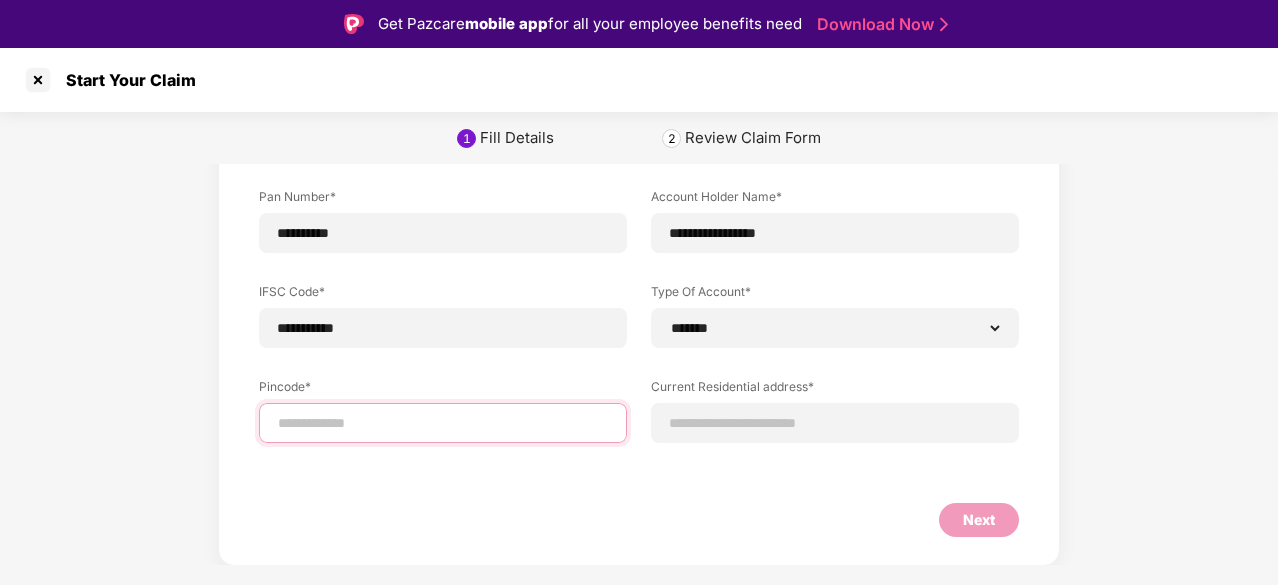 click at bounding box center (443, 423) 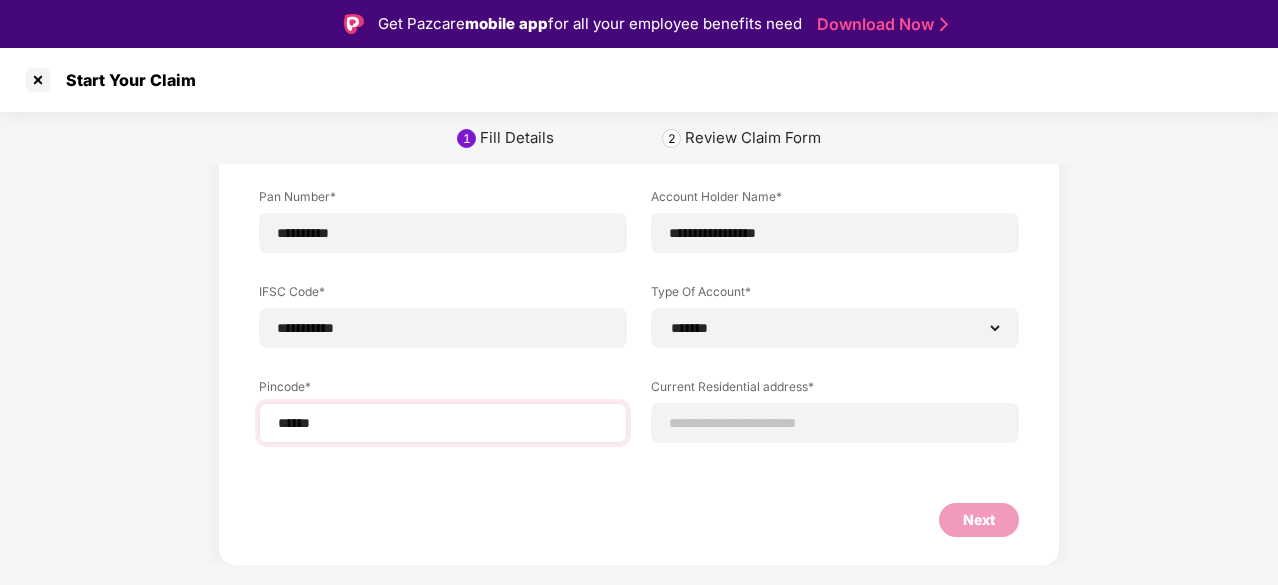select on "*******" 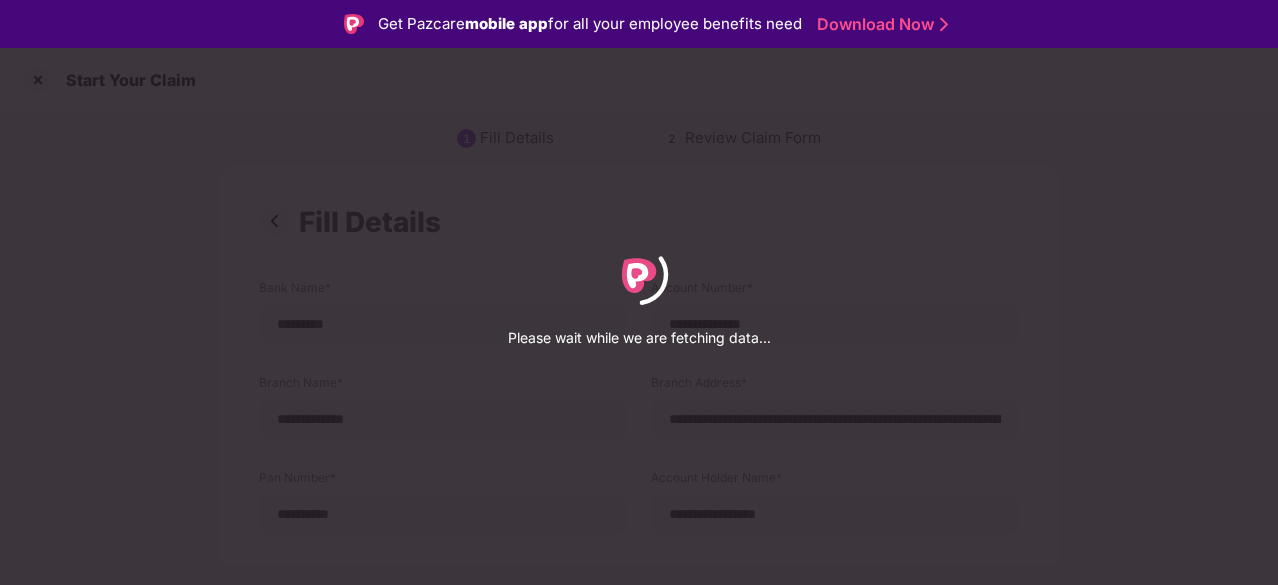 select on "*******" 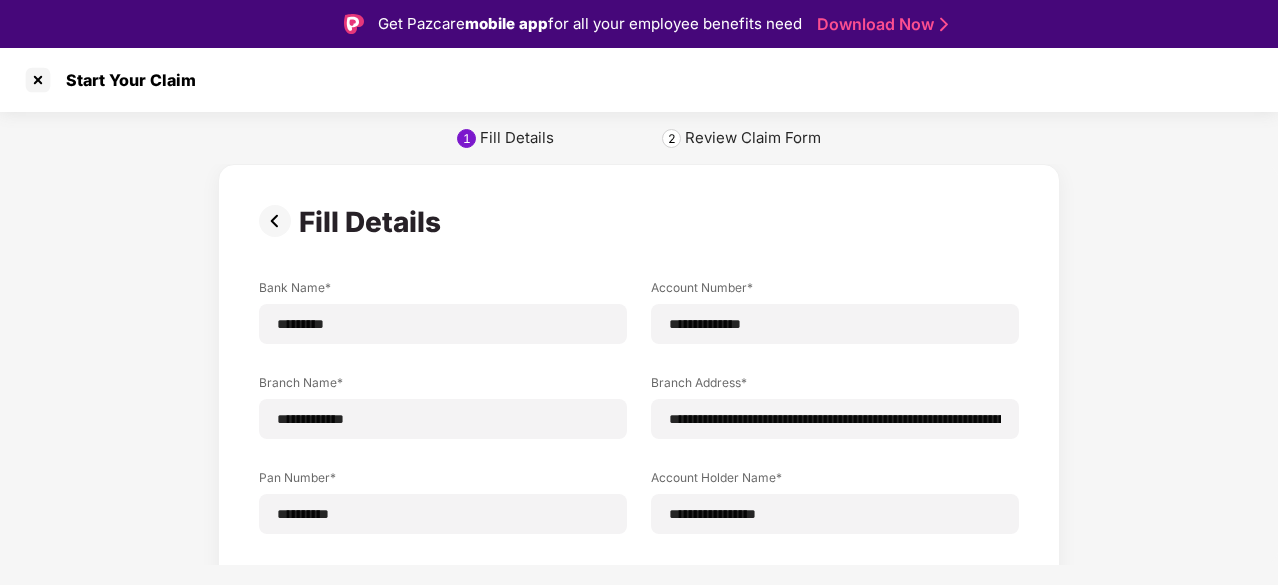 scroll, scrollTop: 376, scrollLeft: 0, axis: vertical 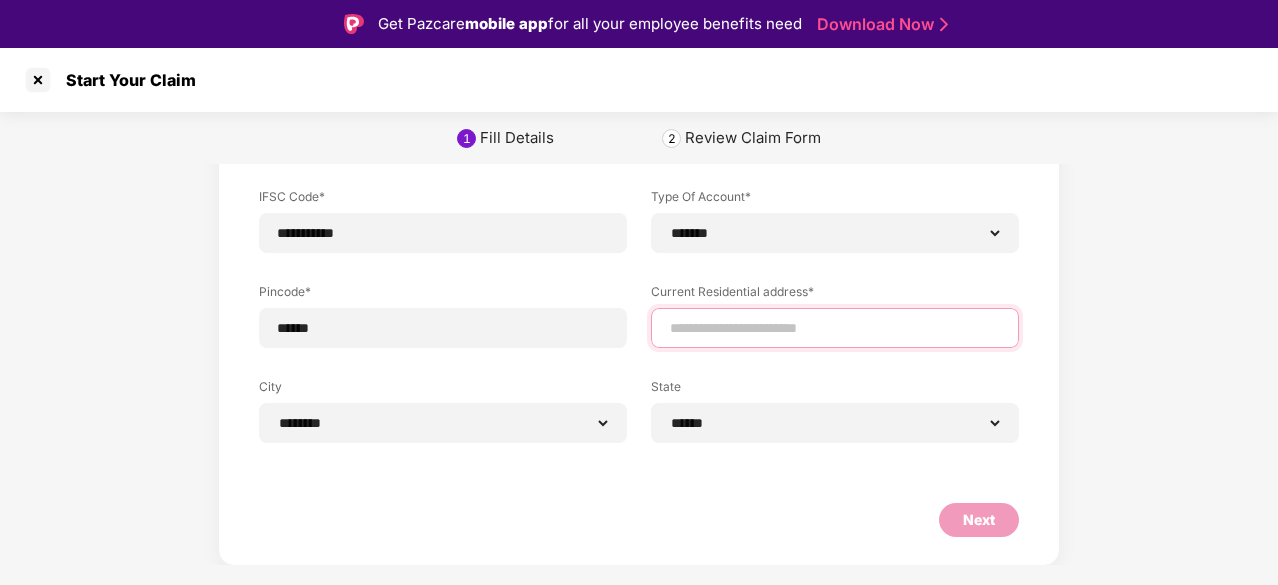 click at bounding box center (835, 328) 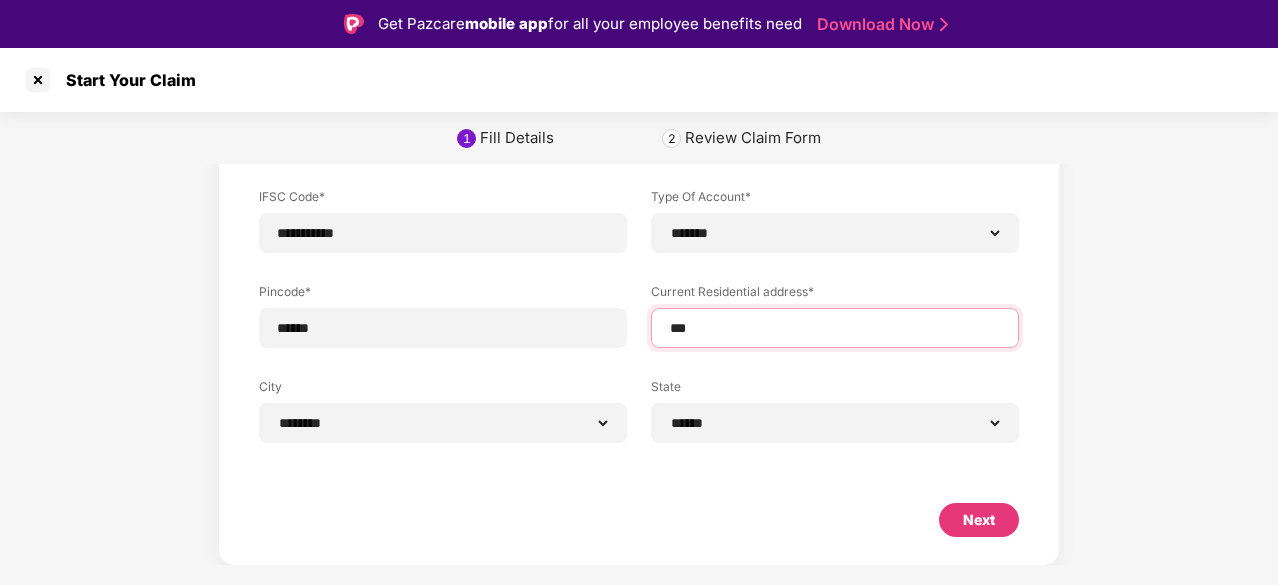 type on "**********" 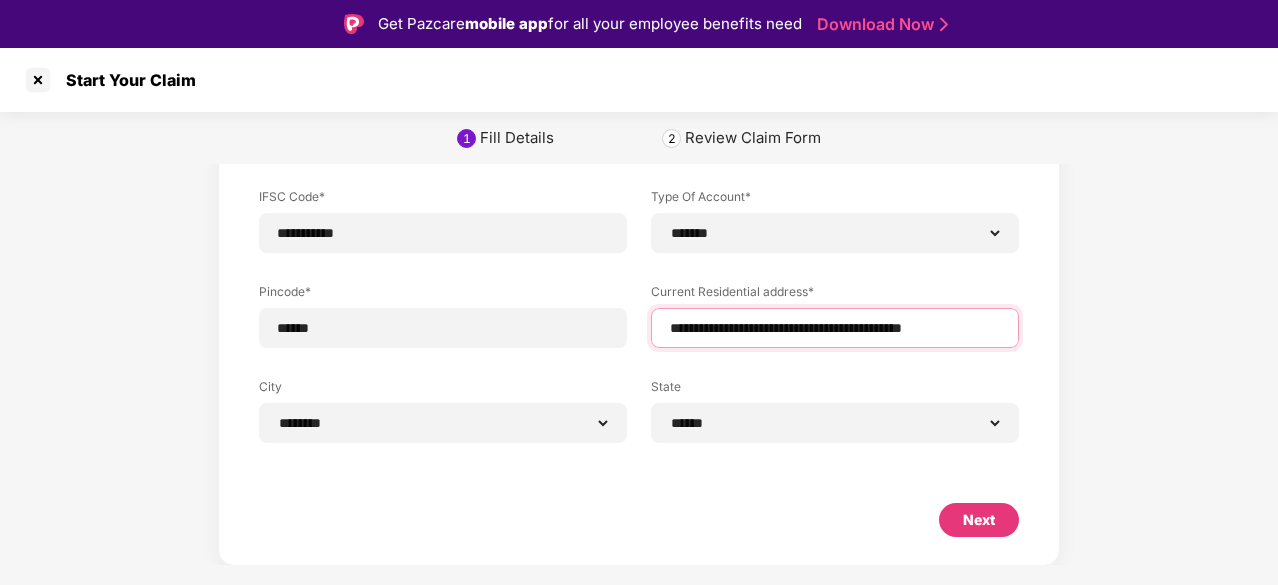 scroll, scrollTop: 48, scrollLeft: 0, axis: vertical 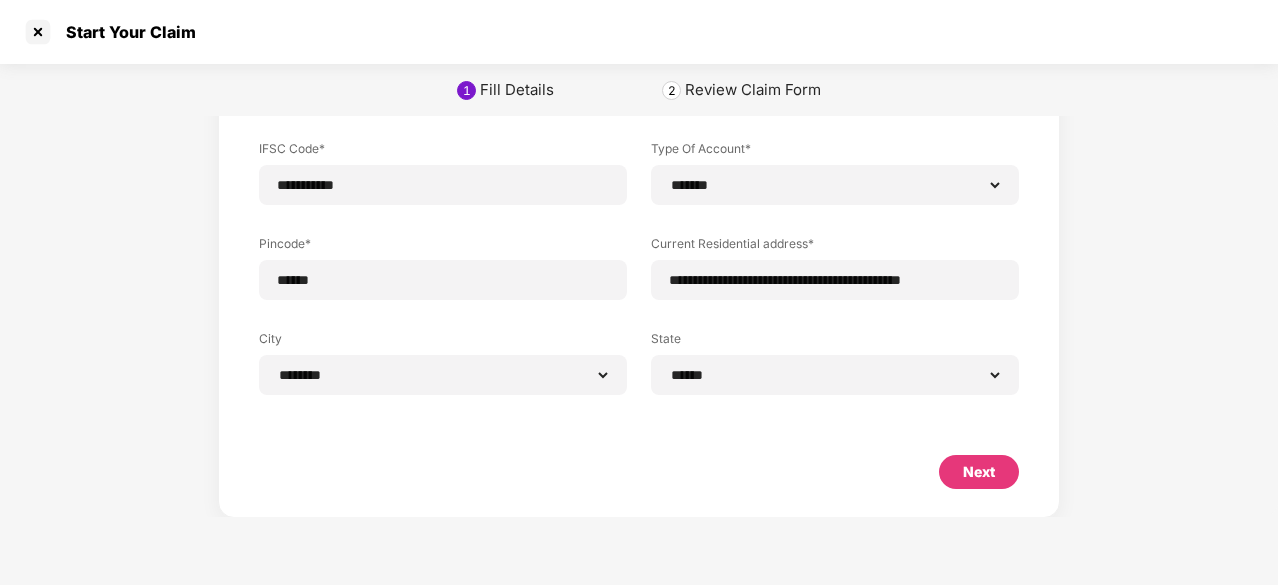 click on "Next" at bounding box center (979, 472) 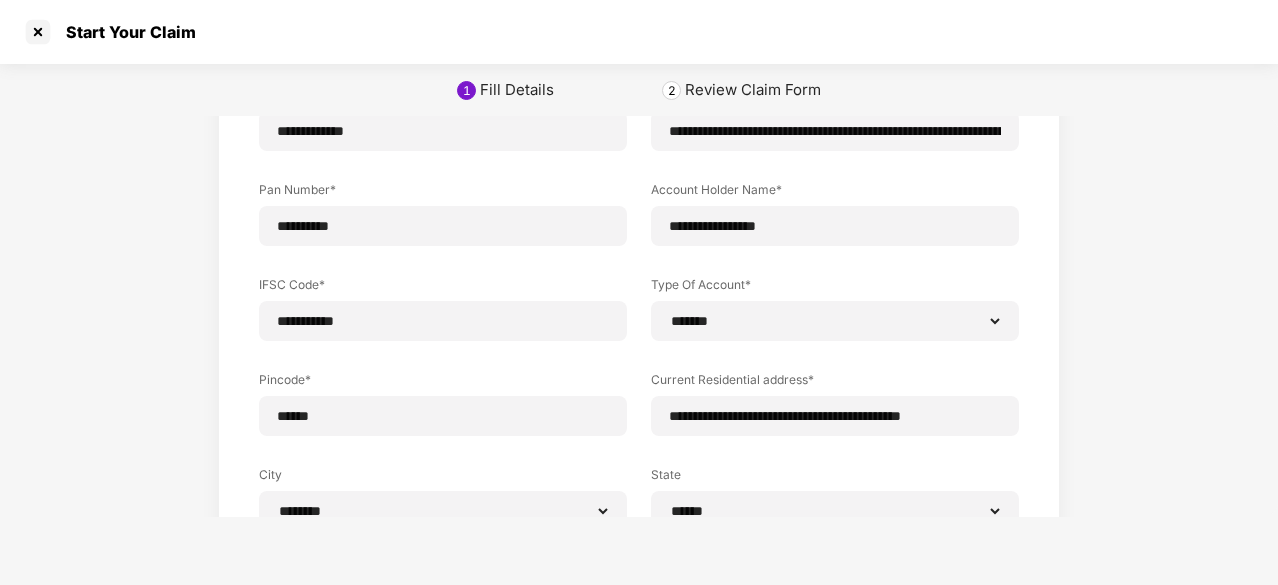 scroll, scrollTop: 376, scrollLeft: 0, axis: vertical 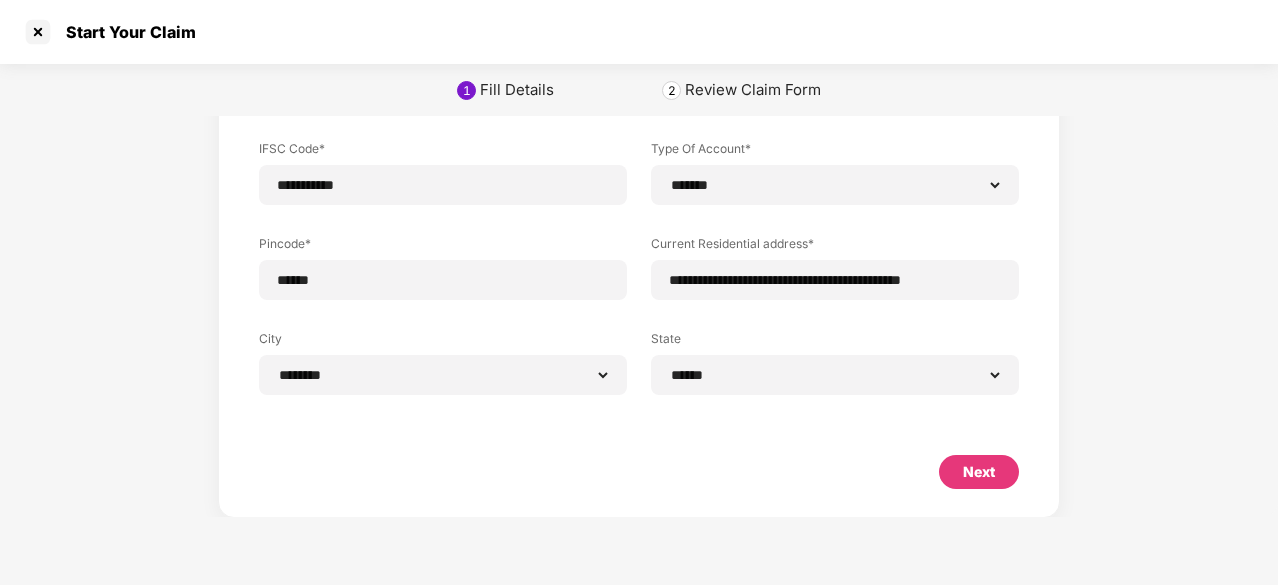 click on "Next" at bounding box center [979, 472] 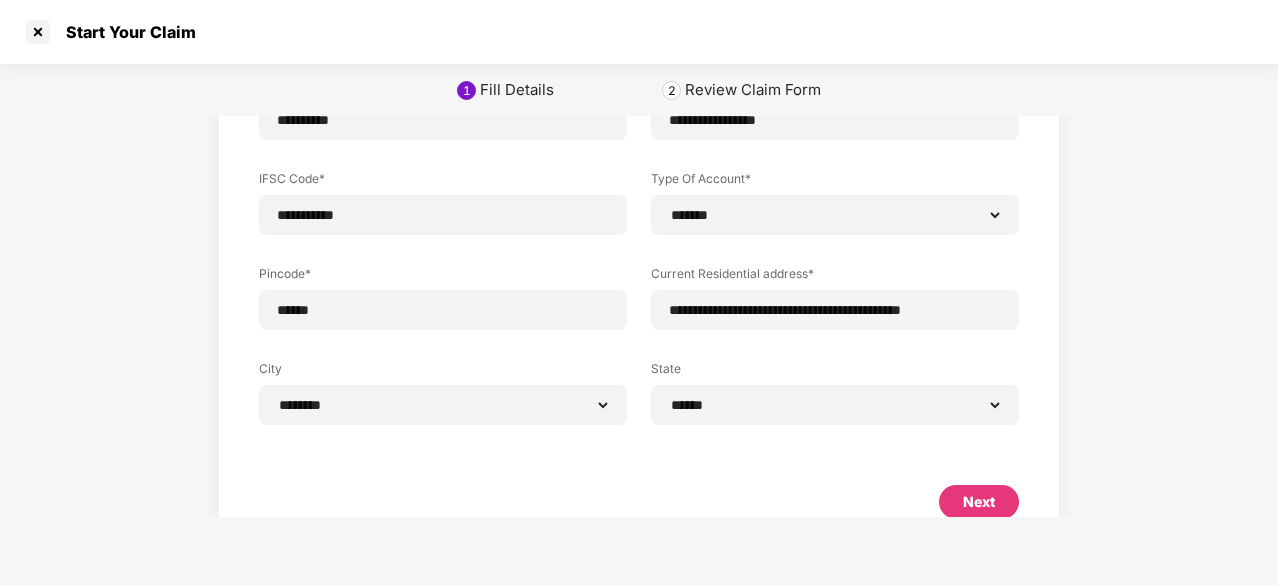 scroll, scrollTop: 376, scrollLeft: 0, axis: vertical 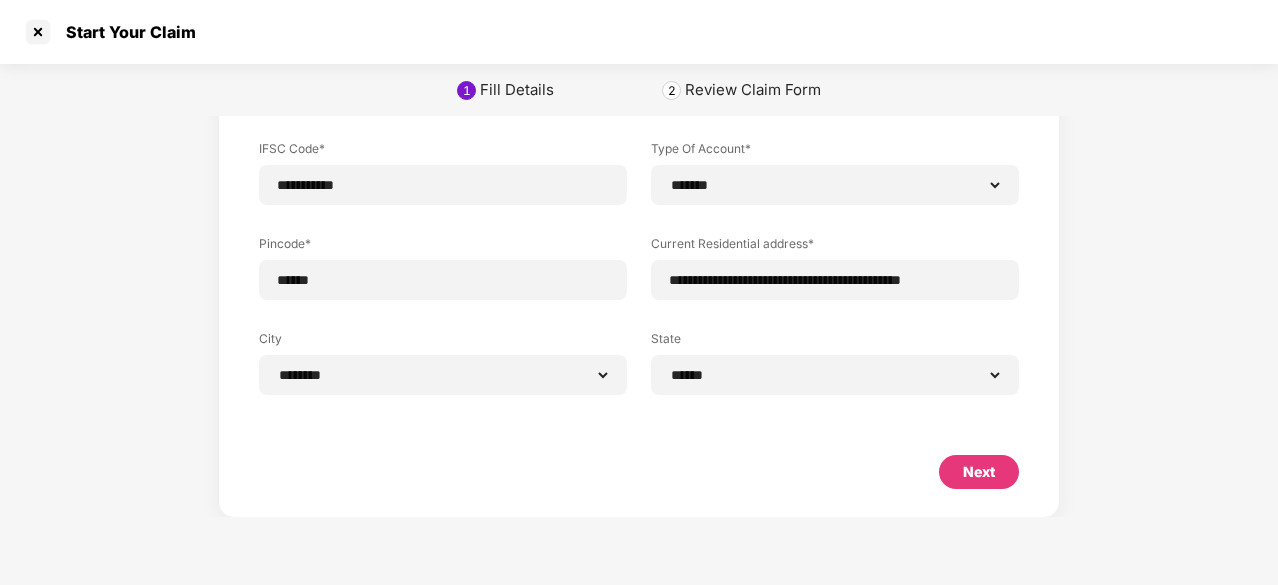 click on "Next" at bounding box center [979, 472] 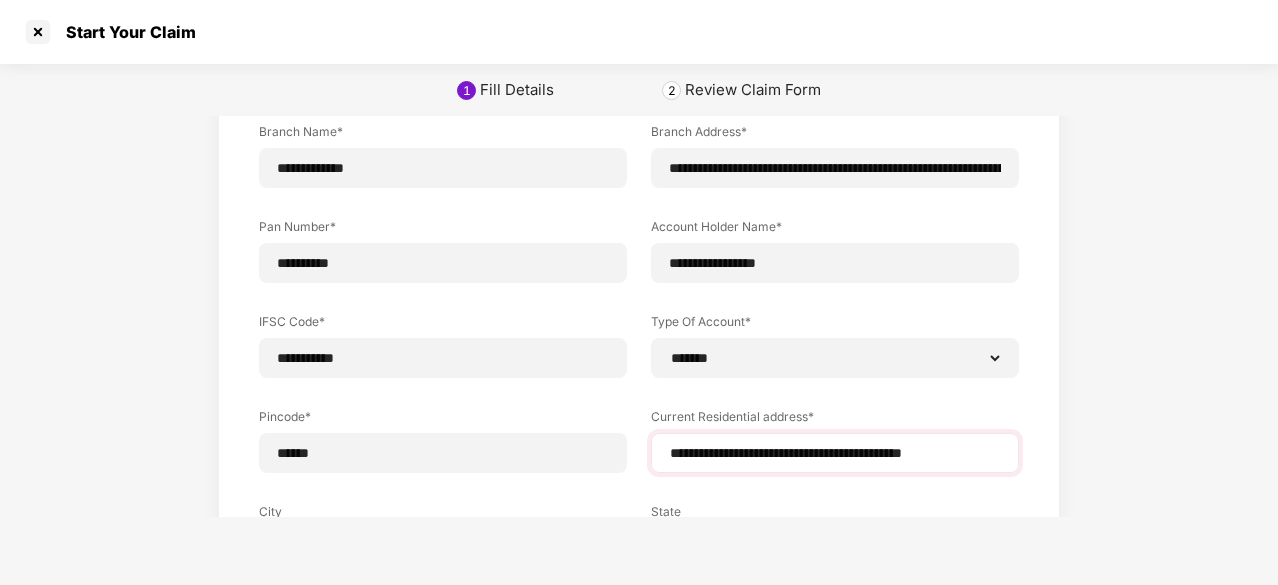 scroll, scrollTop: 376, scrollLeft: 0, axis: vertical 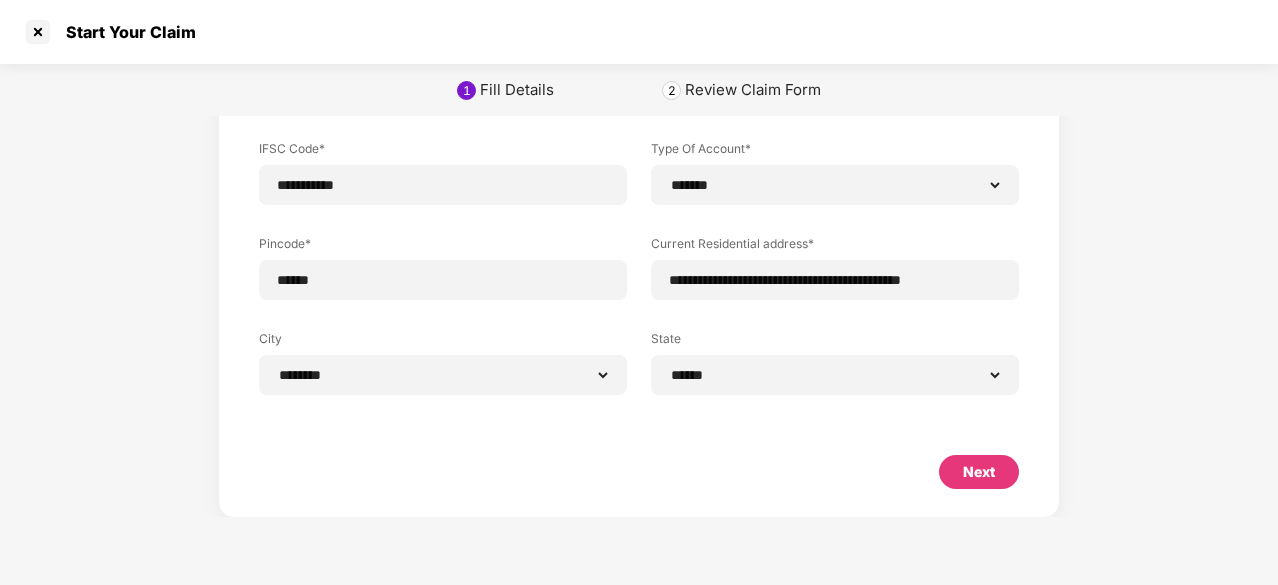 click on "Next" at bounding box center (979, 472) 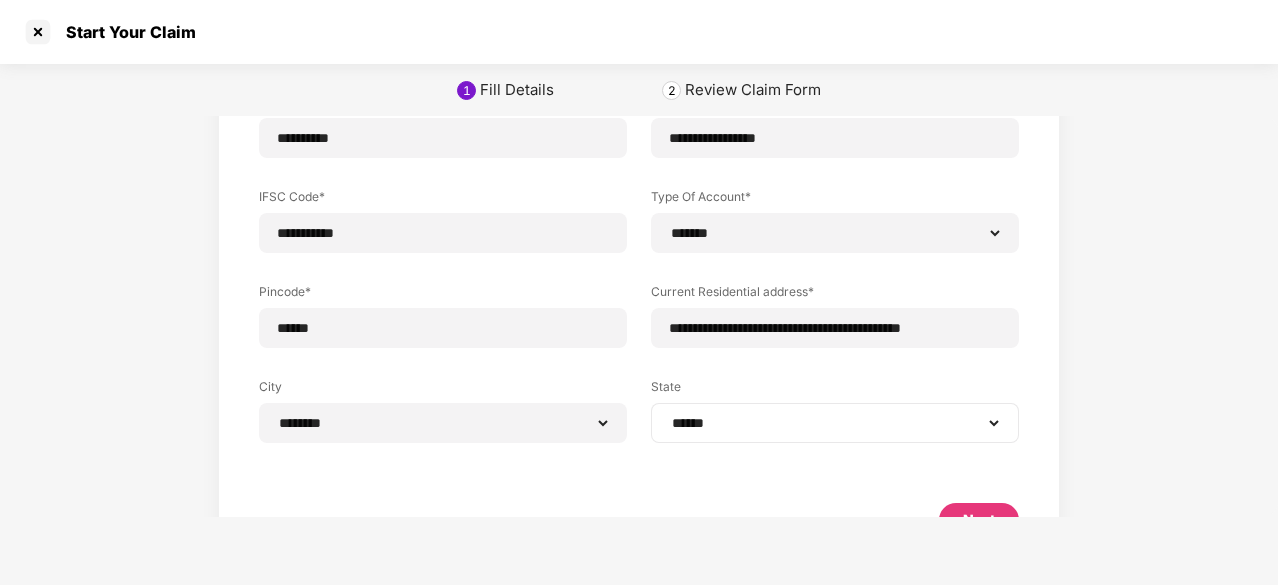 scroll, scrollTop: 376, scrollLeft: 0, axis: vertical 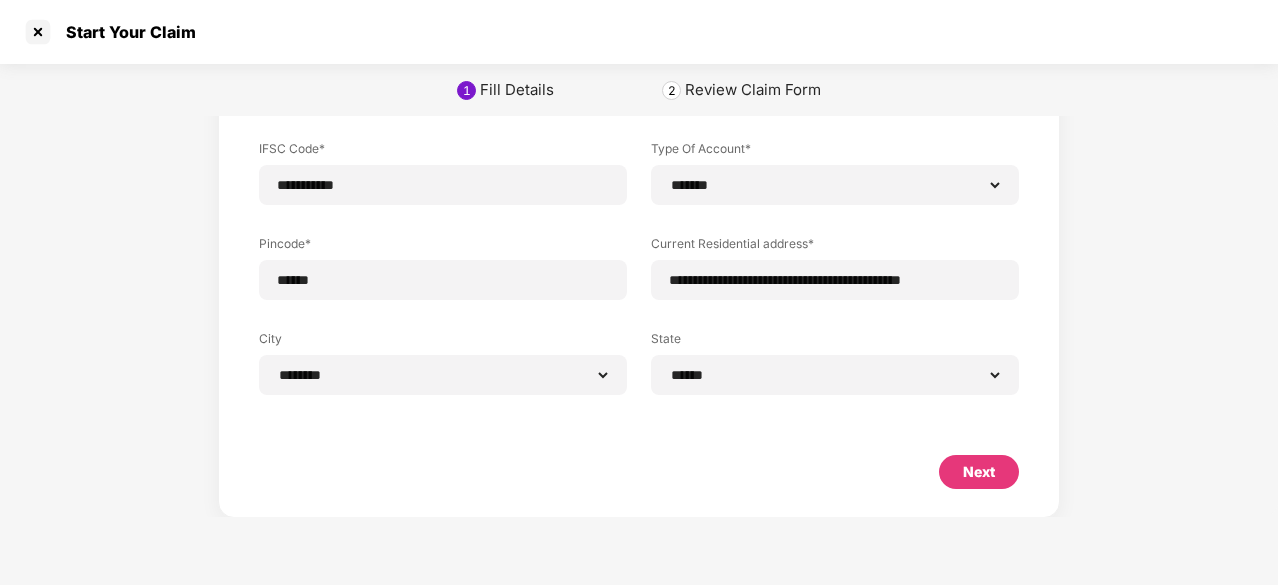click on "Next" at bounding box center (979, 472) 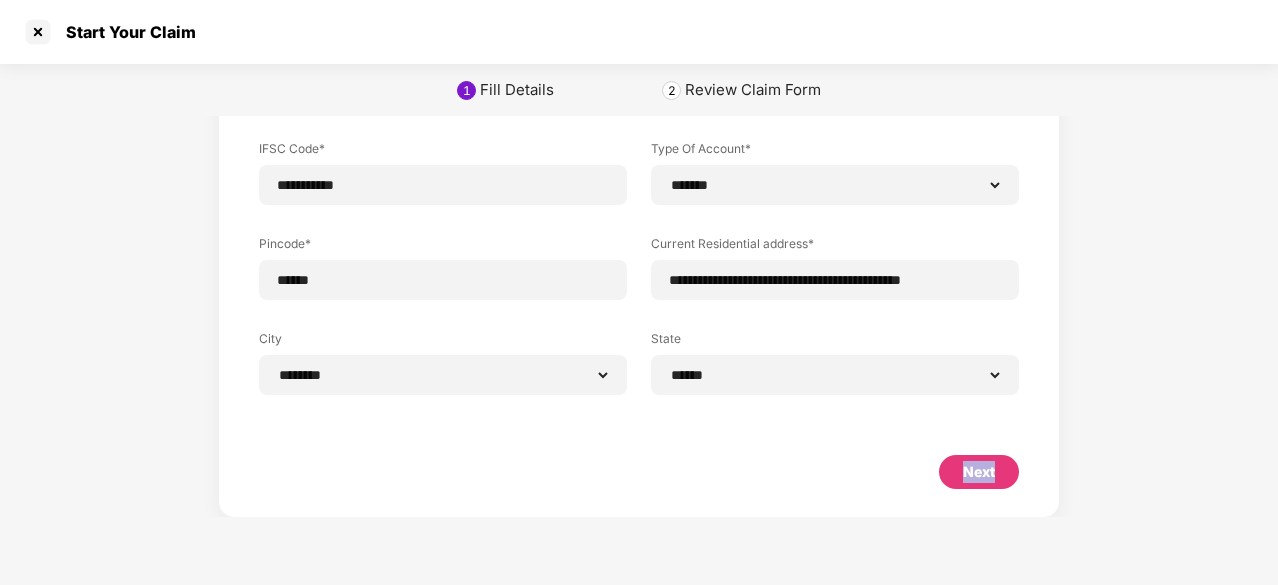 click on "Next" at bounding box center [979, 472] 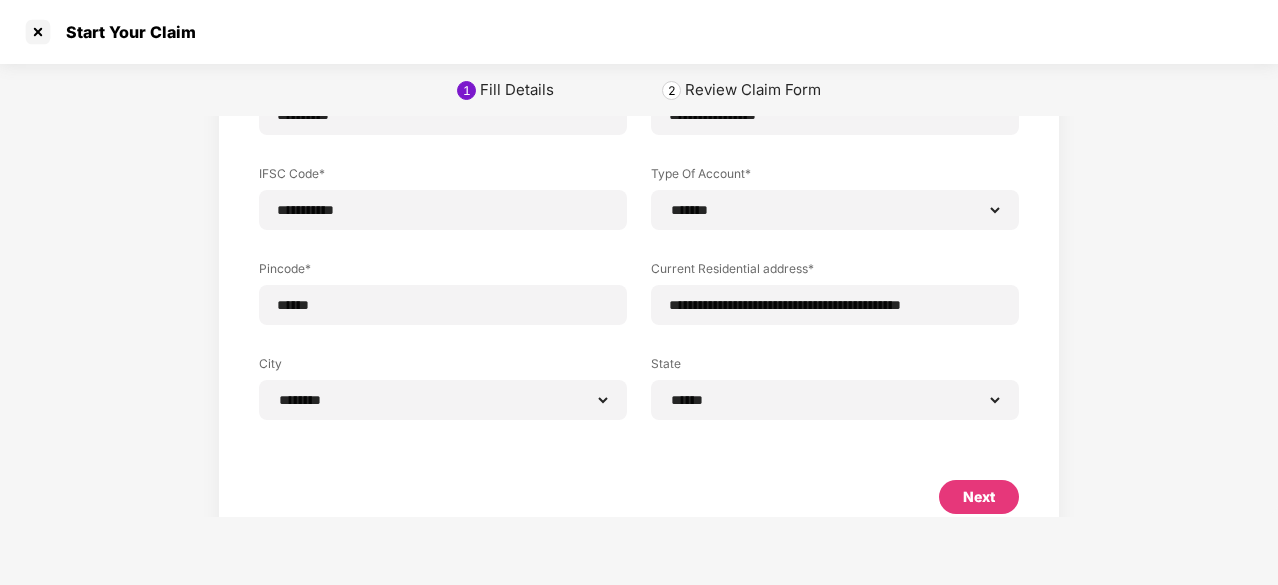 scroll, scrollTop: 353, scrollLeft: 0, axis: vertical 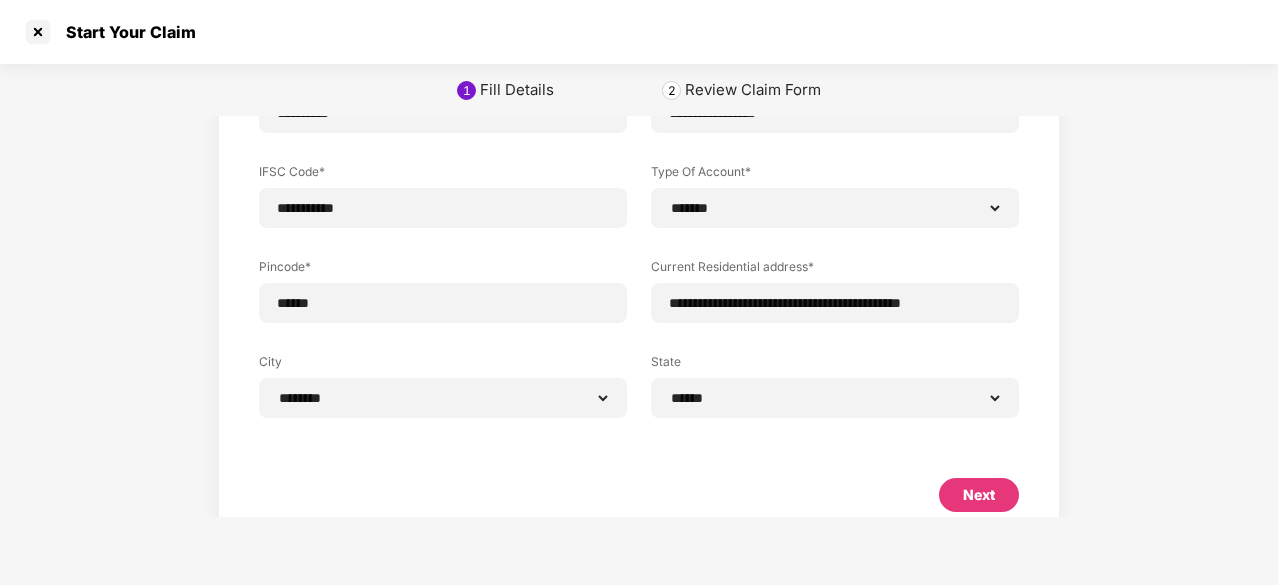 click on "Next" at bounding box center [979, 495] 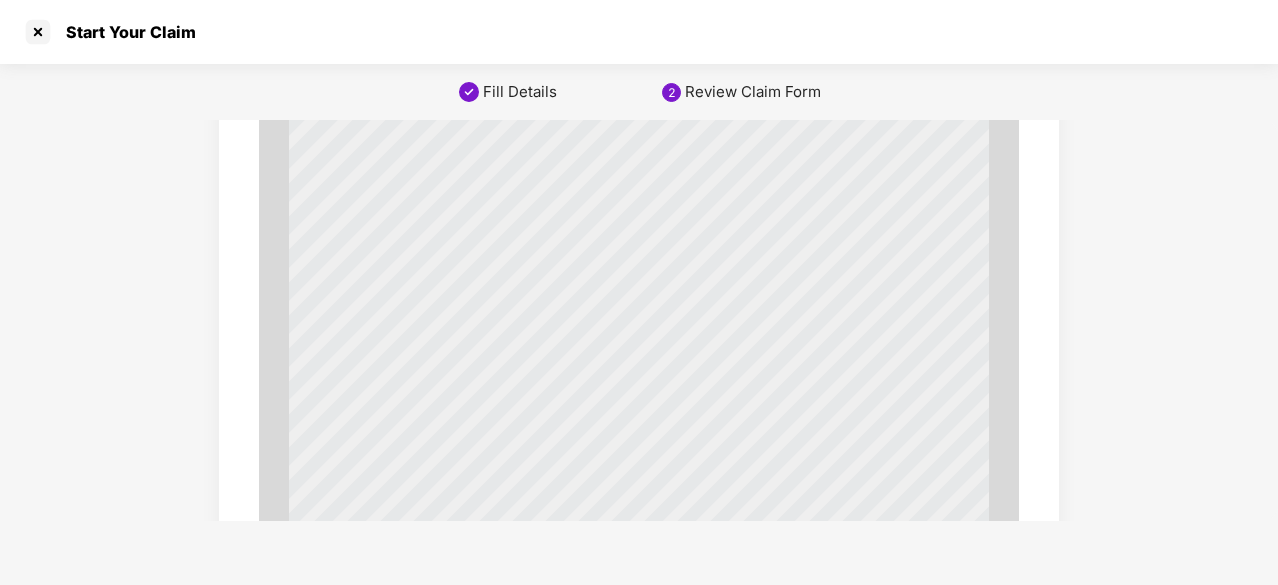 scroll, scrollTop: 0, scrollLeft: 0, axis: both 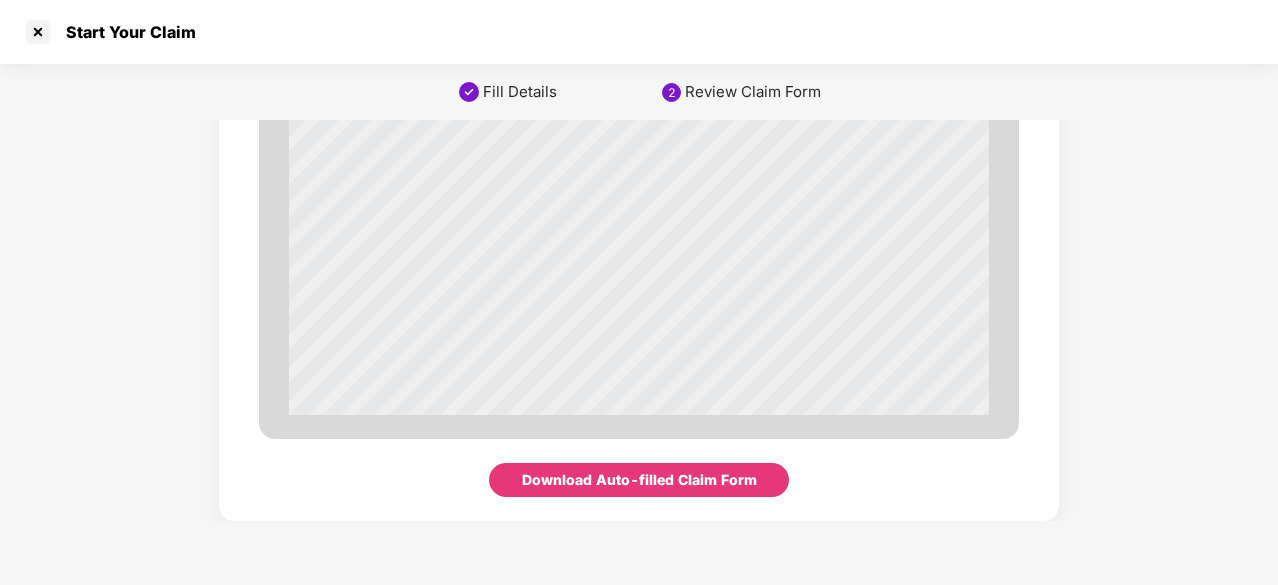 click on "Download Auto-filled Claim Form" at bounding box center [639, 480] 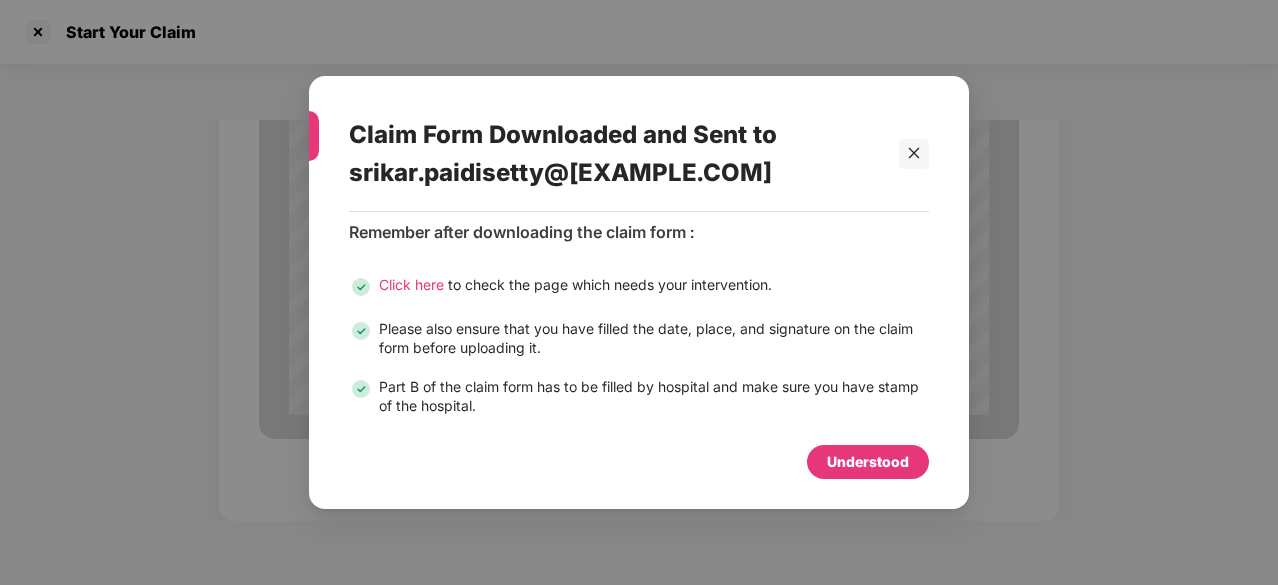 scroll, scrollTop: 0, scrollLeft: 0, axis: both 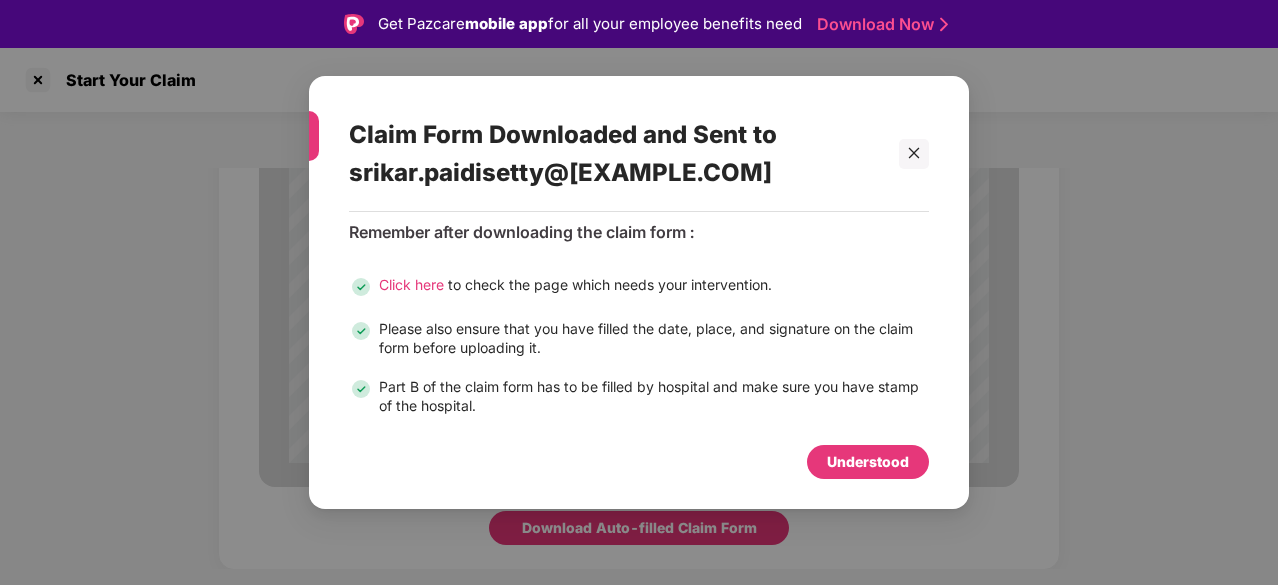 click on "Understood" at bounding box center (868, 462) 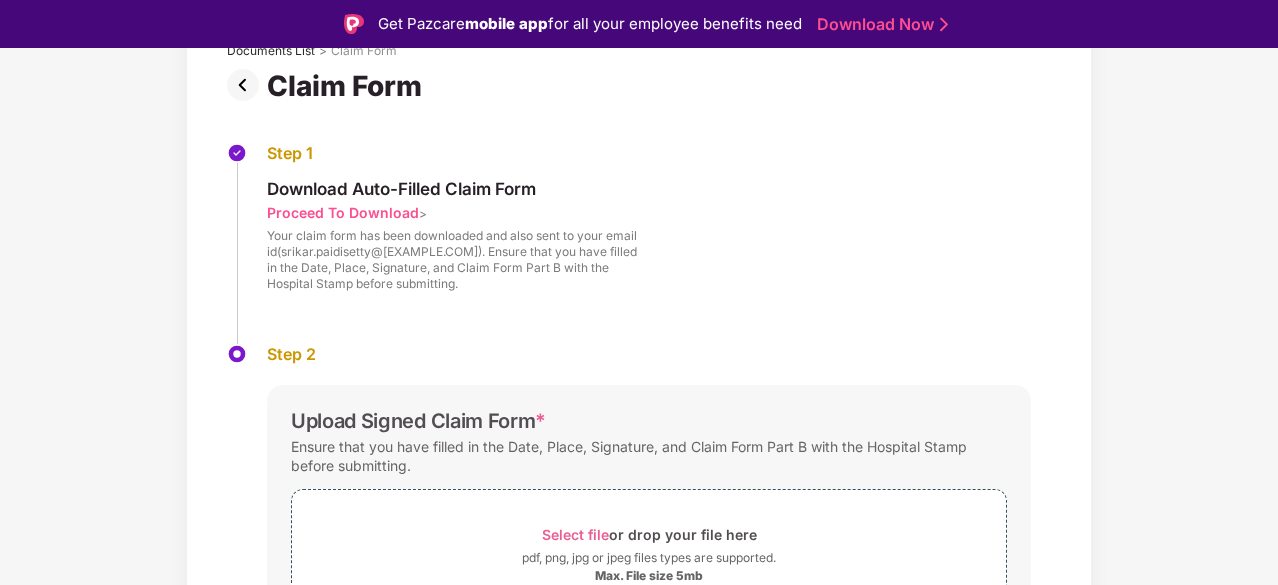 scroll, scrollTop: 256, scrollLeft: 0, axis: vertical 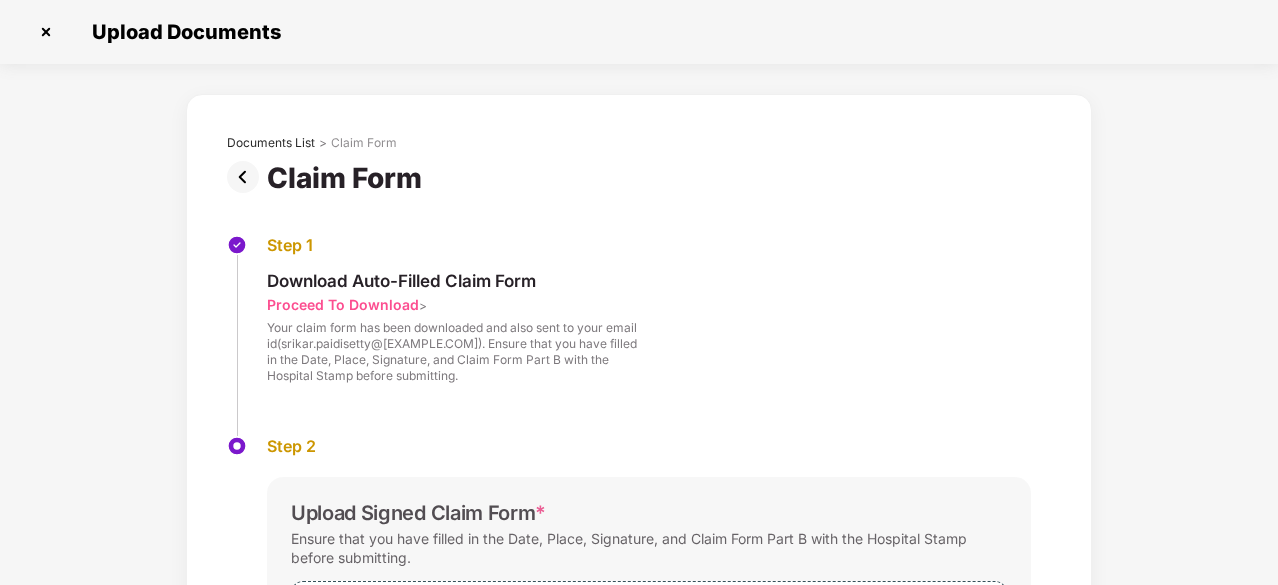 click at bounding box center (247, 177) 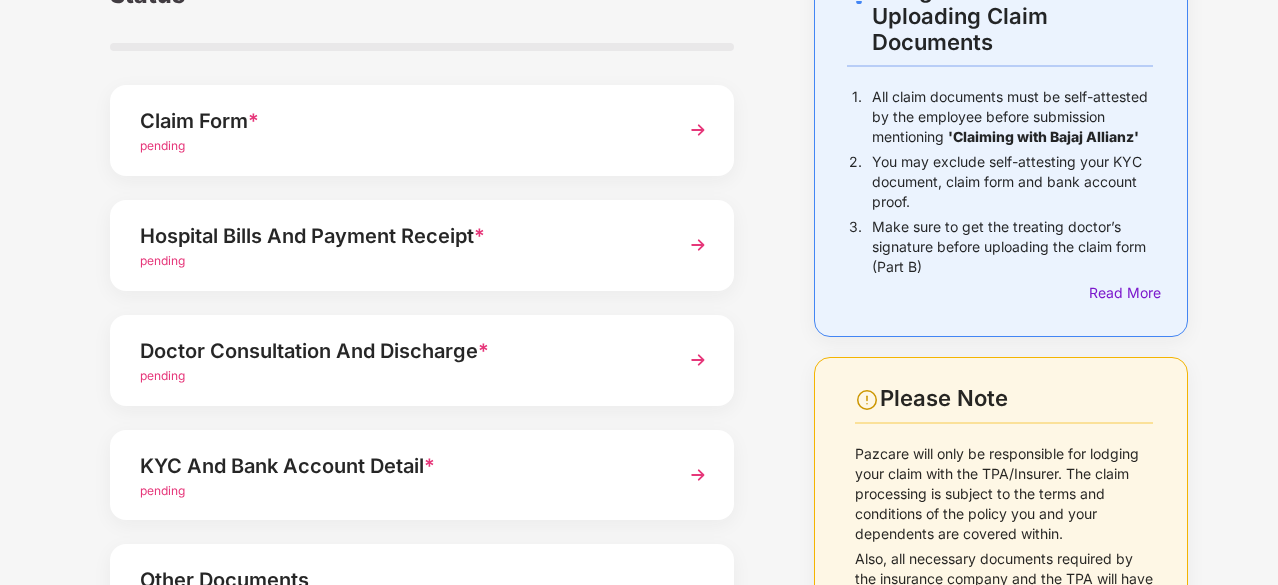 scroll, scrollTop: 161, scrollLeft: 0, axis: vertical 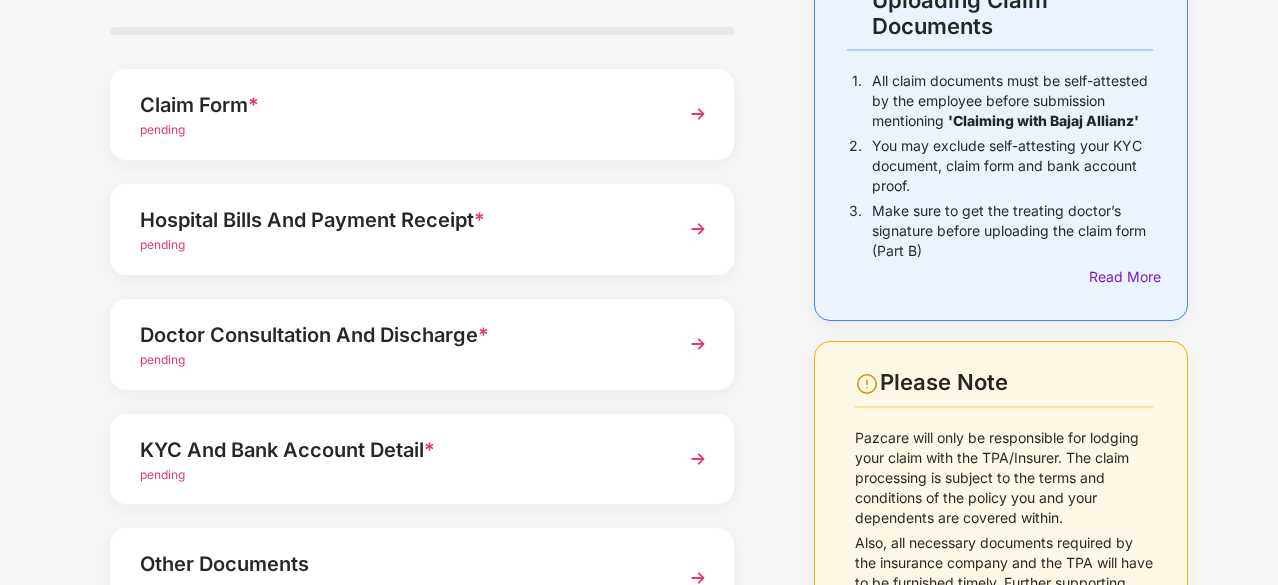 click on "Hospital Bills And Payment Receipt *" at bounding box center [398, 220] 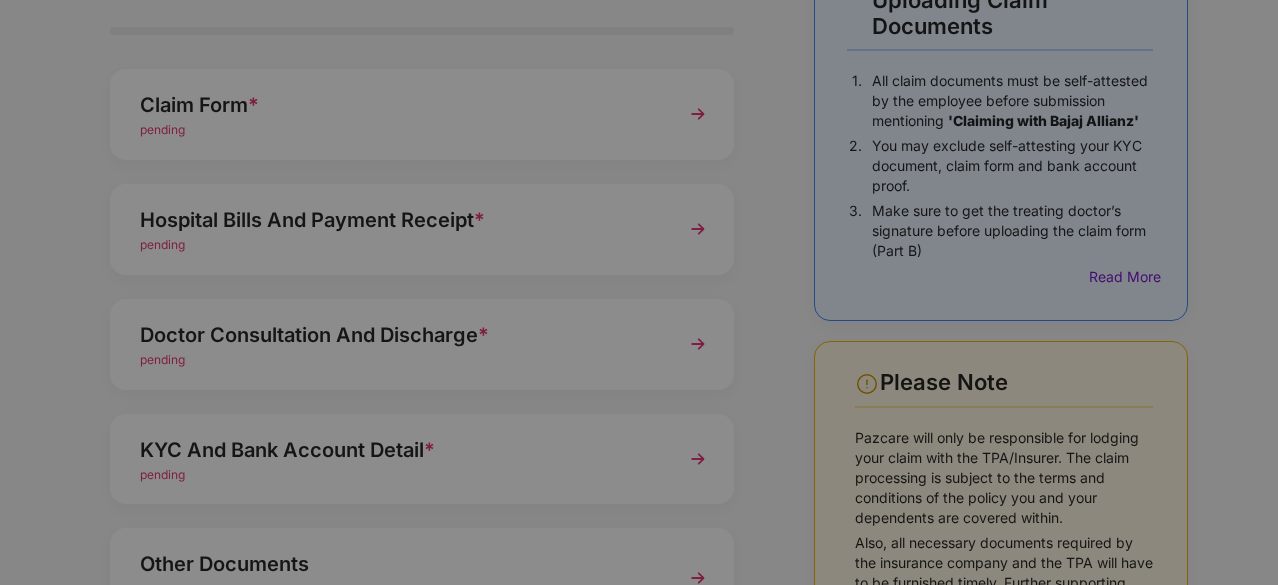 scroll, scrollTop: 0, scrollLeft: 0, axis: both 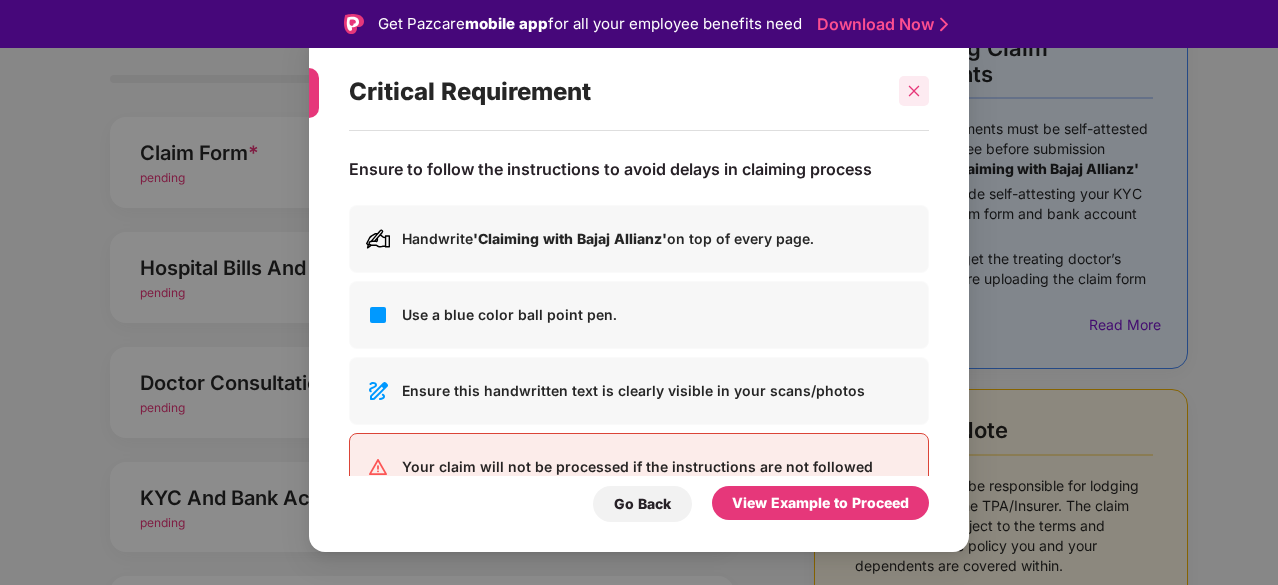 click at bounding box center [914, 91] 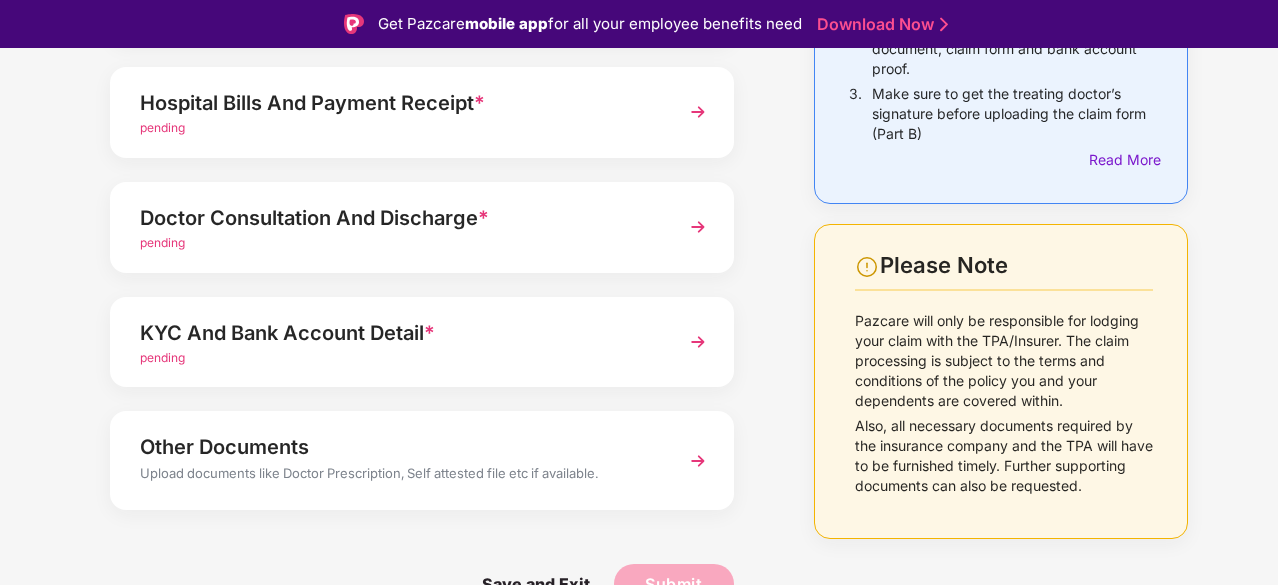 scroll, scrollTop: 326, scrollLeft: 0, axis: vertical 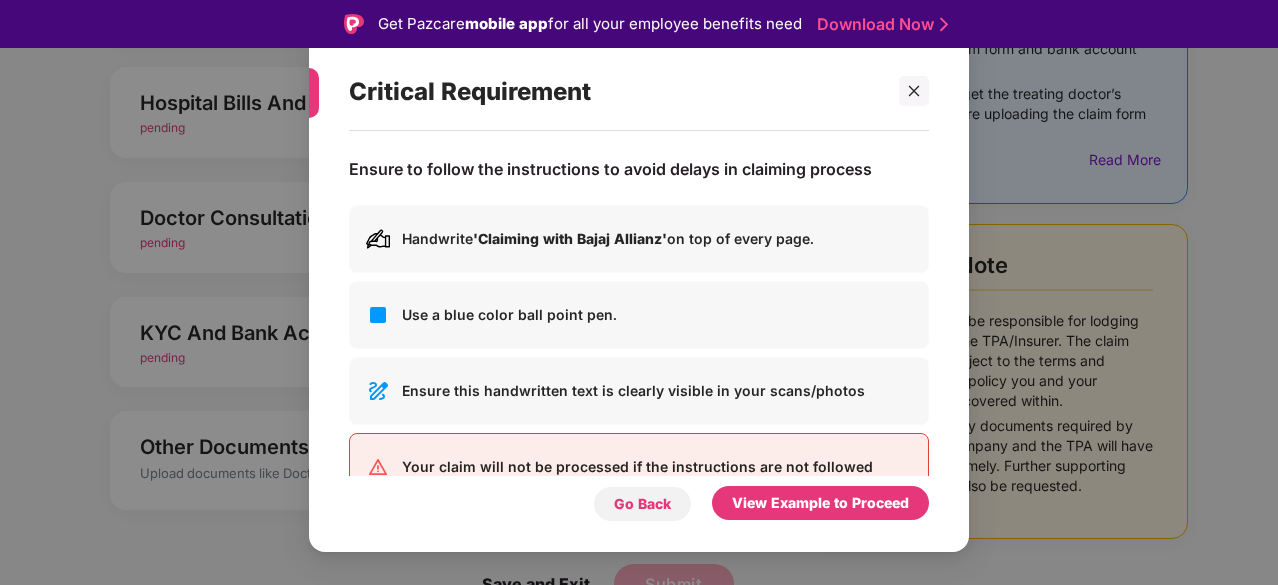 click on "Go Back" at bounding box center (642, 504) 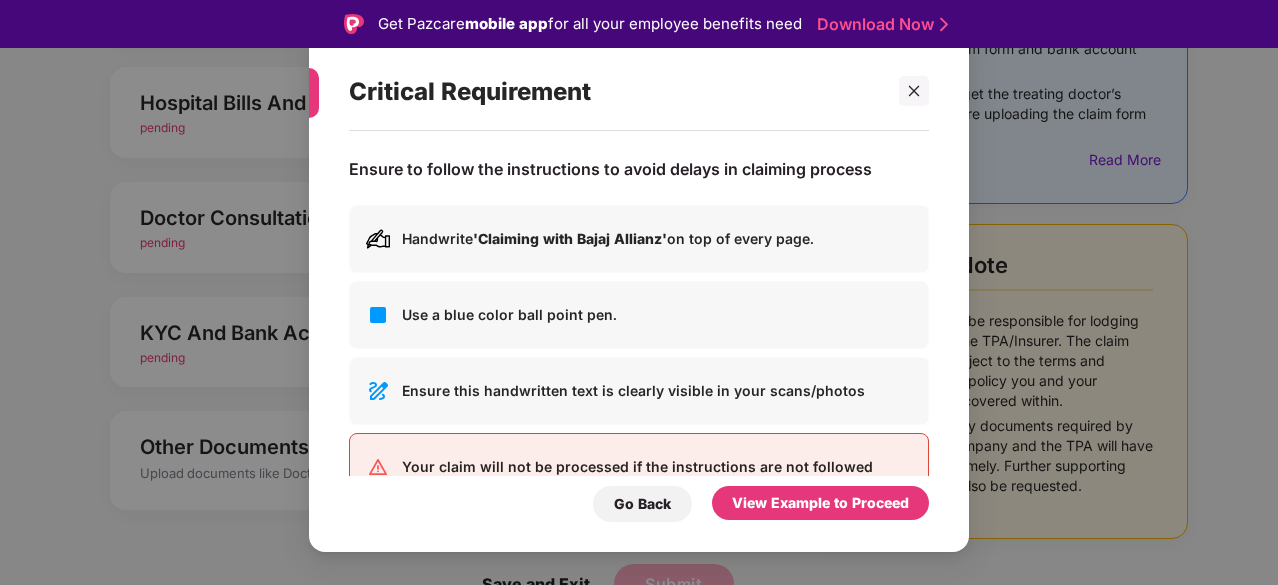 scroll, scrollTop: 52, scrollLeft: 0, axis: vertical 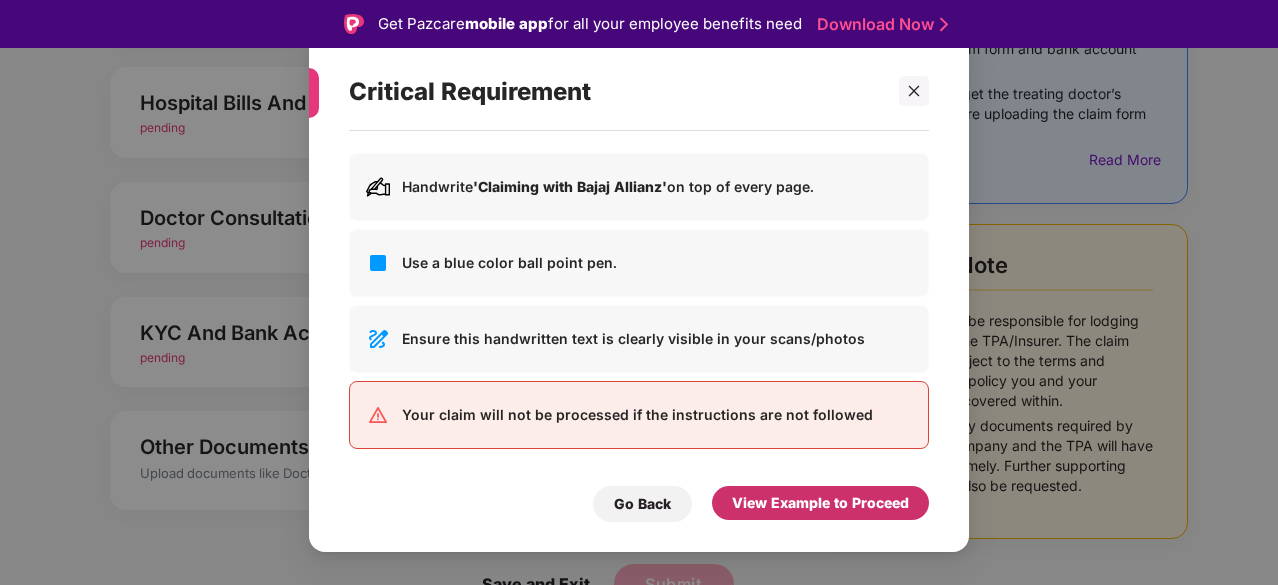 click on "View Example to Proceed" at bounding box center [820, 503] 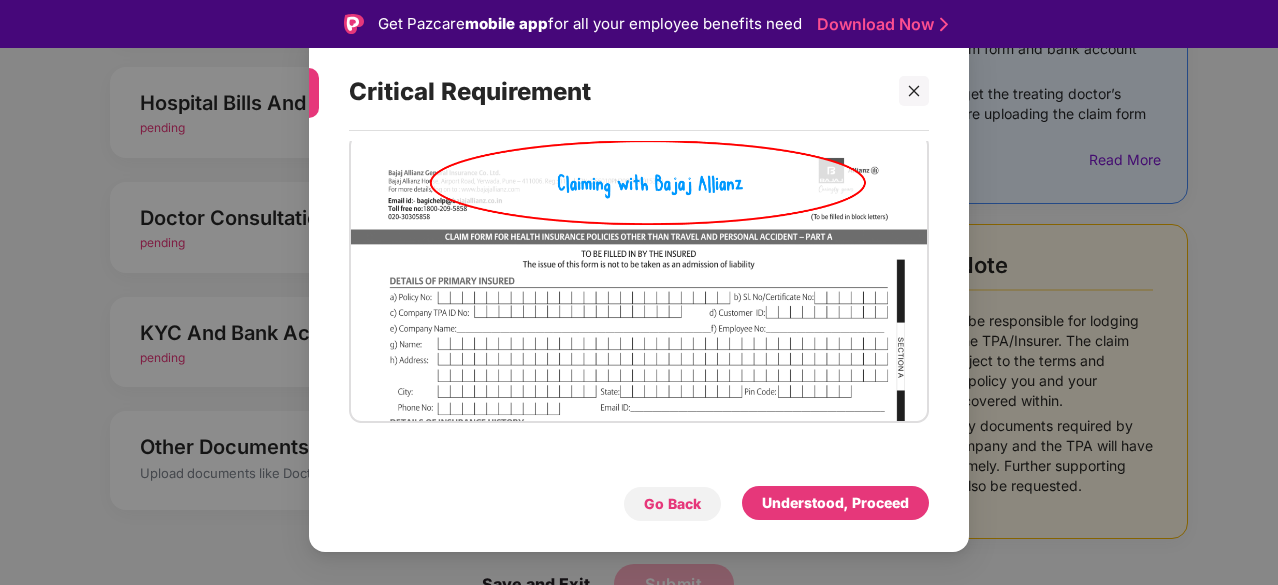 click on "Go Back" at bounding box center [672, 504] 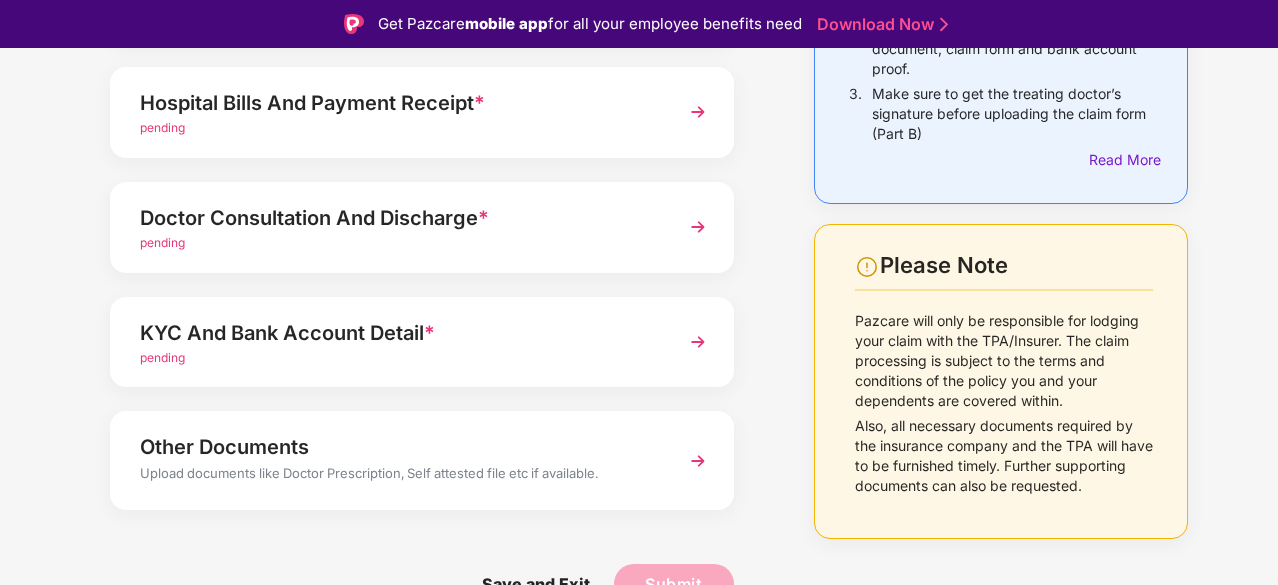 click on "Critical Requirement Below is how all pages of your documents should be marked: Go Back Understood, Proceed" at bounding box center [639, 292] 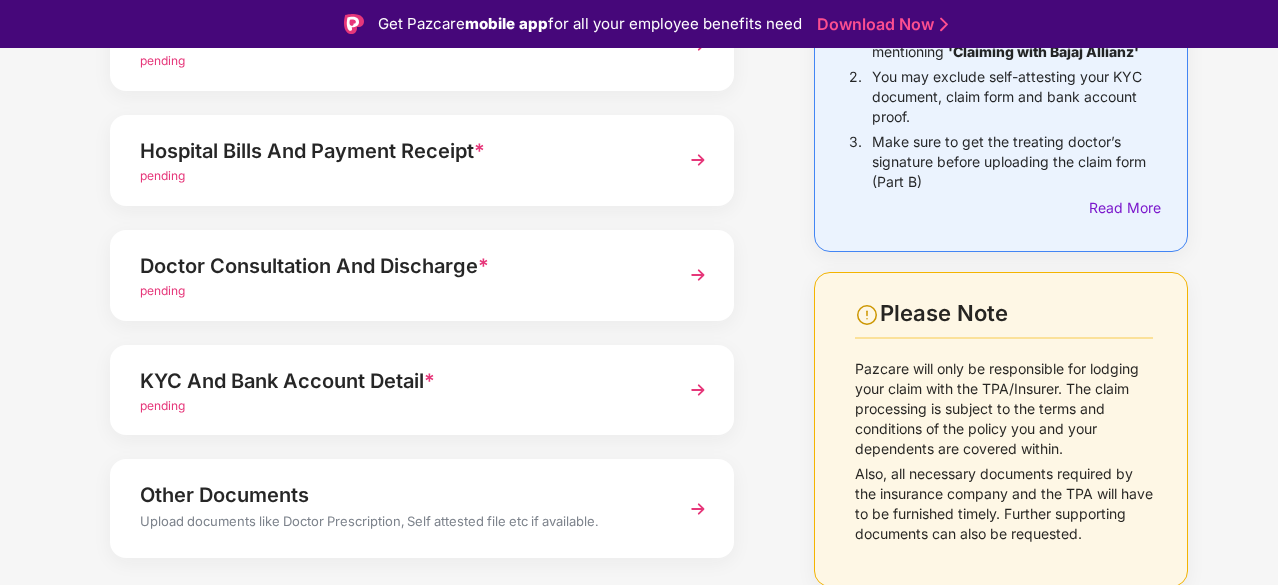 scroll, scrollTop: 276, scrollLeft: 0, axis: vertical 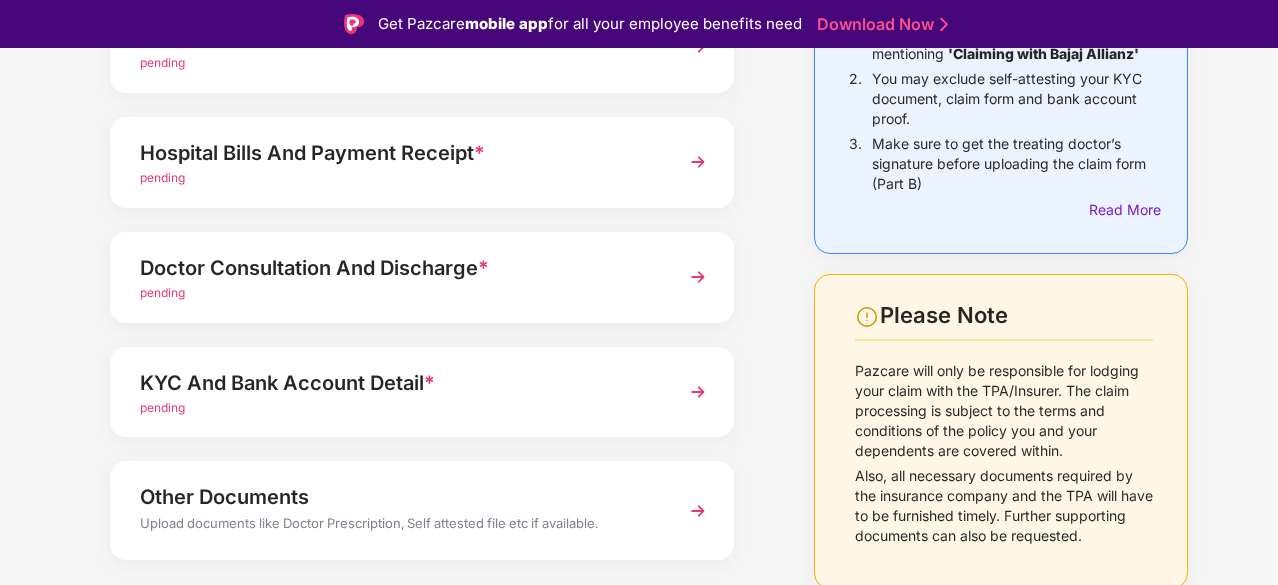 click on "pending" at bounding box center [398, 408] 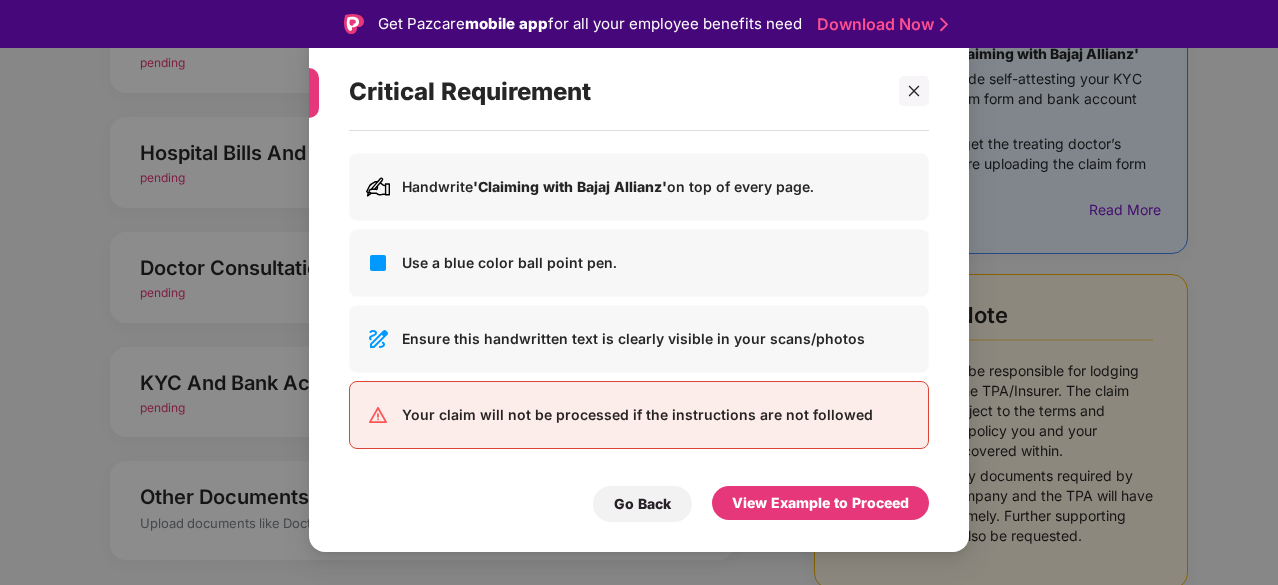 scroll, scrollTop: 48, scrollLeft: 0, axis: vertical 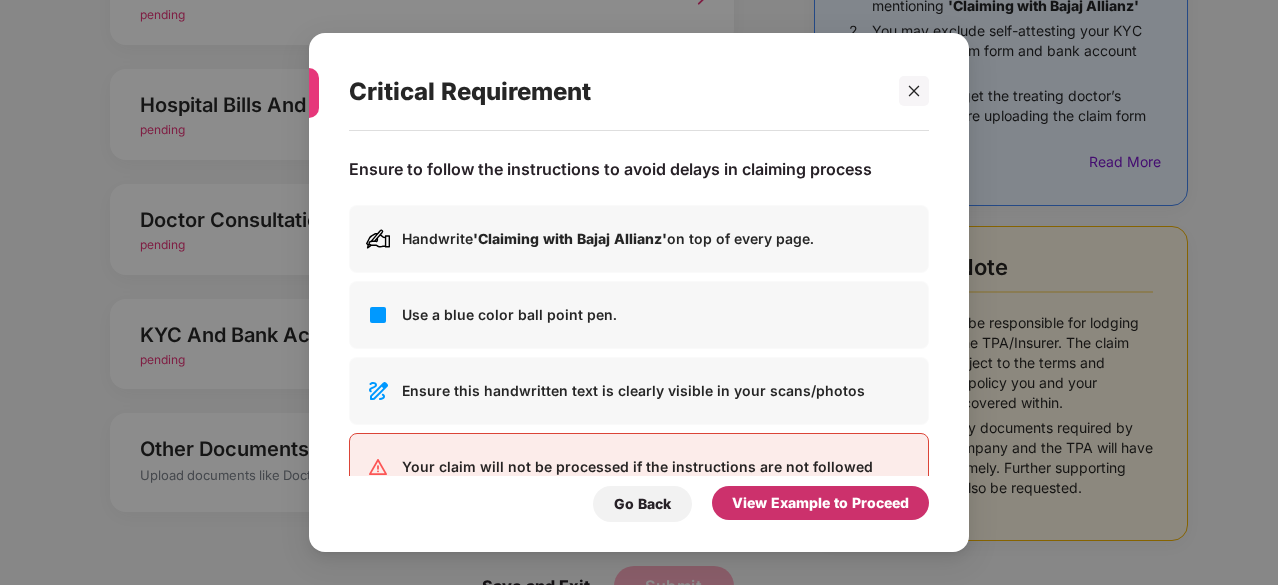 click on "View Example to Proceed" at bounding box center (820, 503) 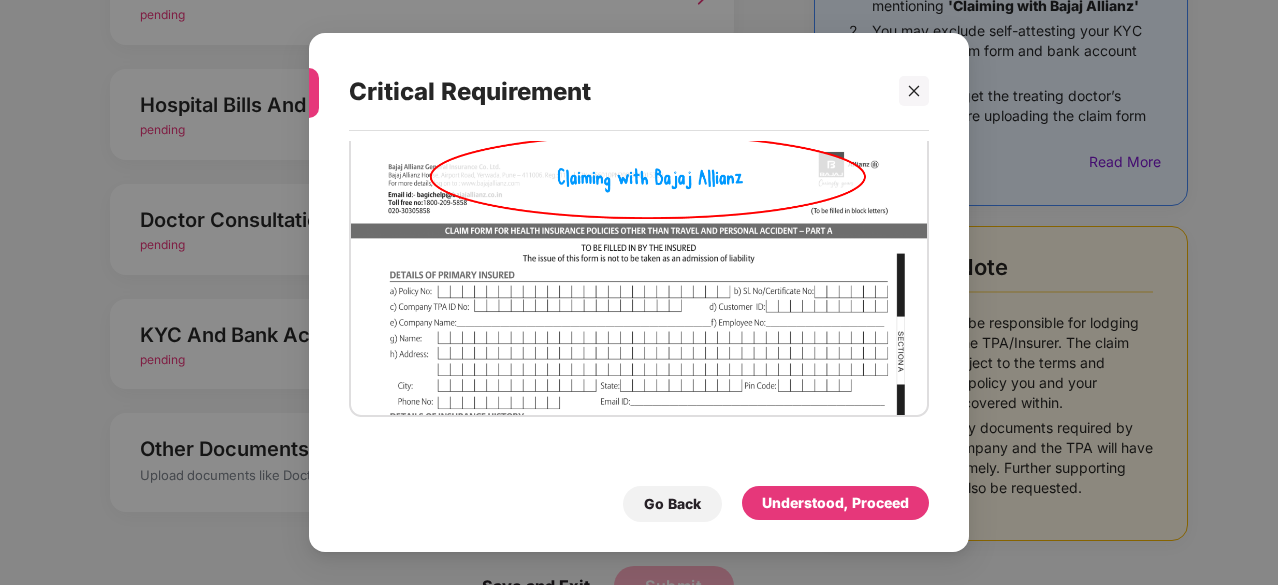 scroll, scrollTop: 0, scrollLeft: 0, axis: both 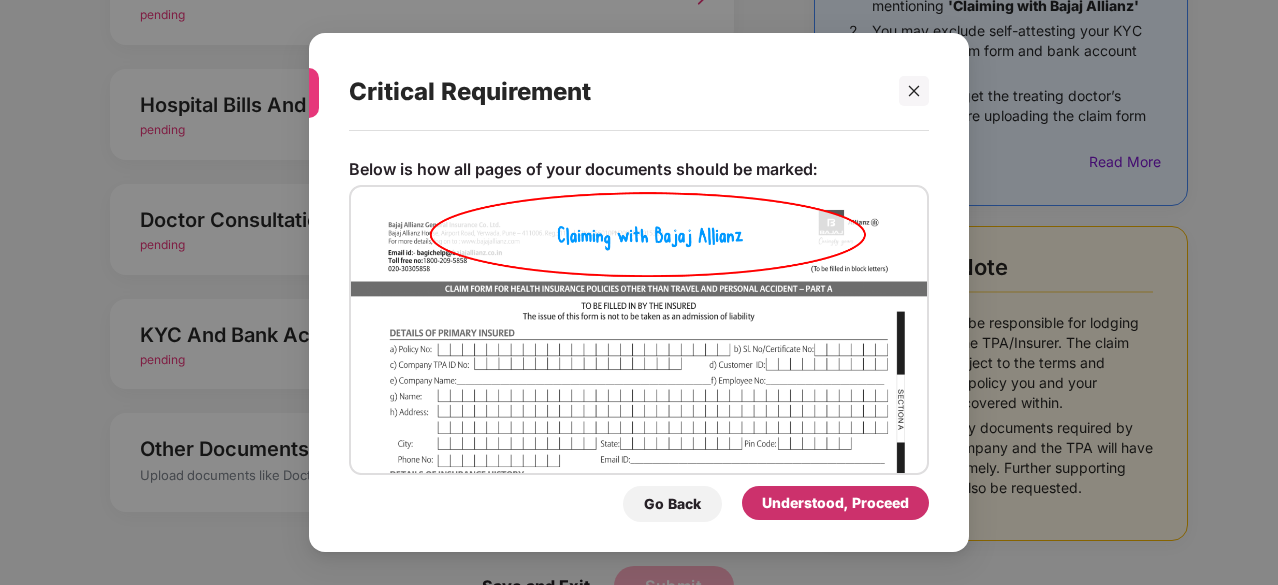 click on "Understood, Proceed" at bounding box center [835, 503] 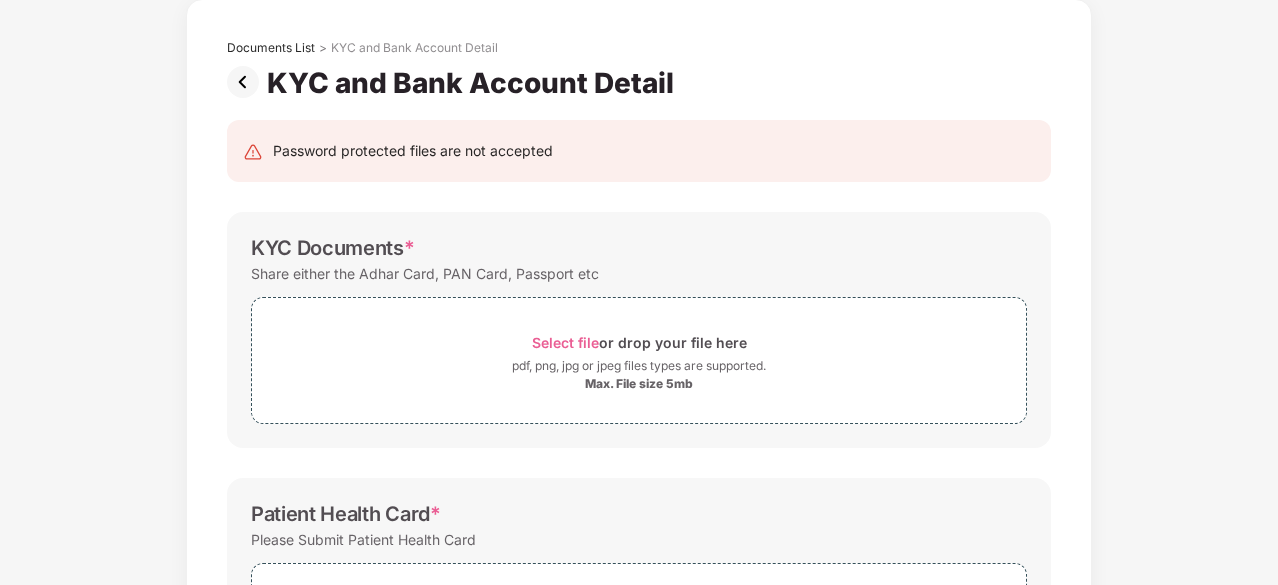 scroll, scrollTop: 93, scrollLeft: 0, axis: vertical 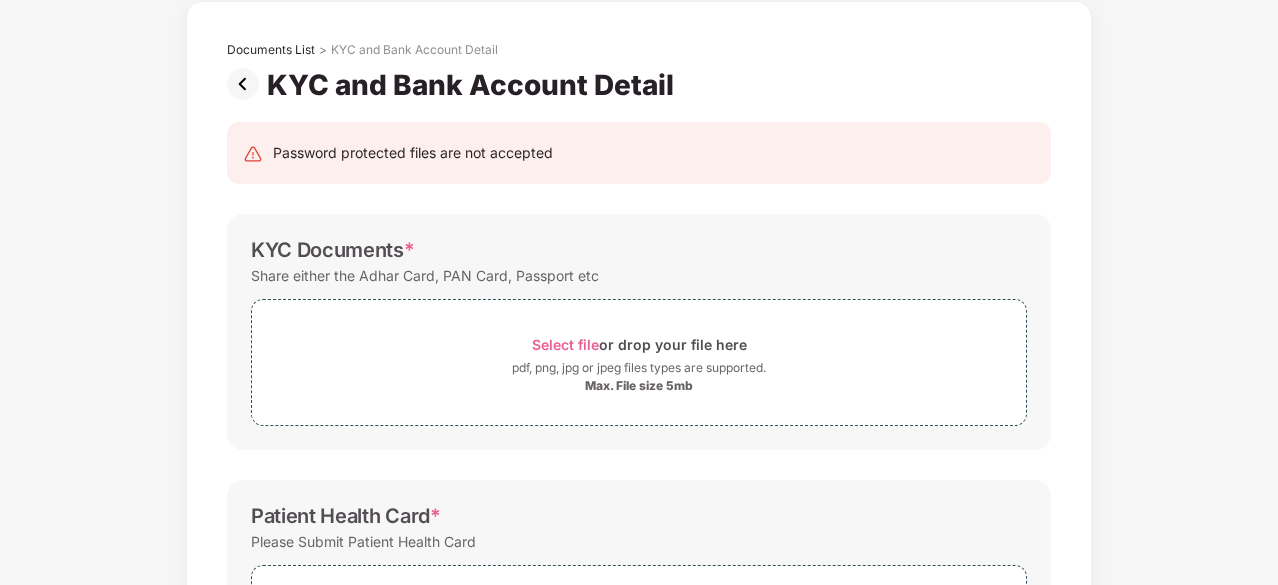 click at bounding box center [247, 84] 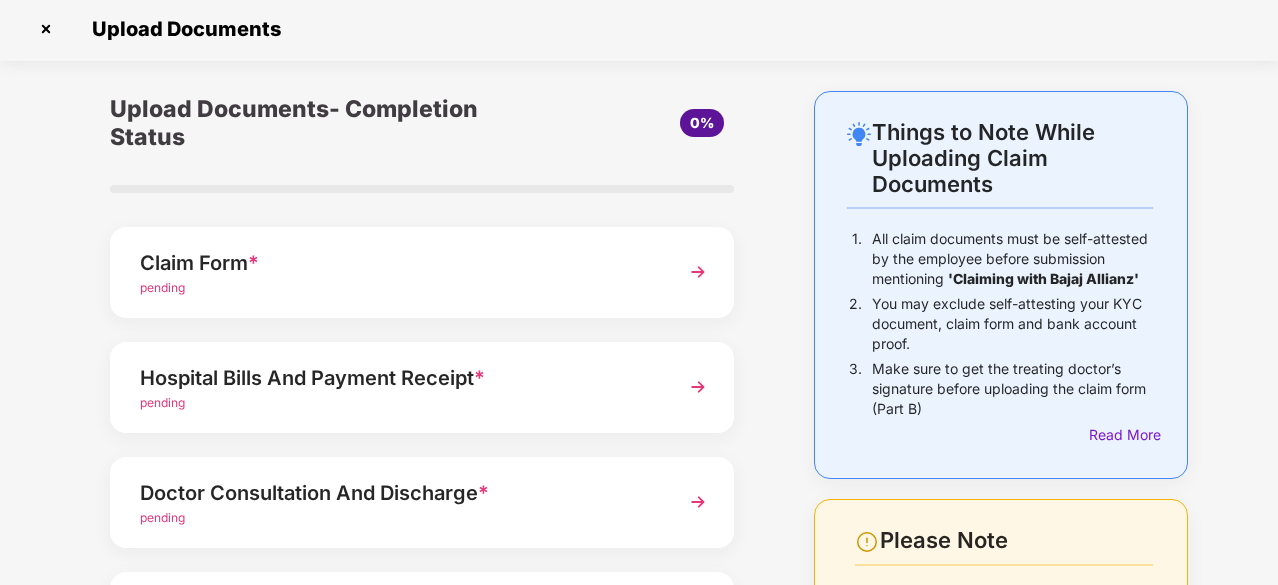 scroll, scrollTop: 0, scrollLeft: 0, axis: both 